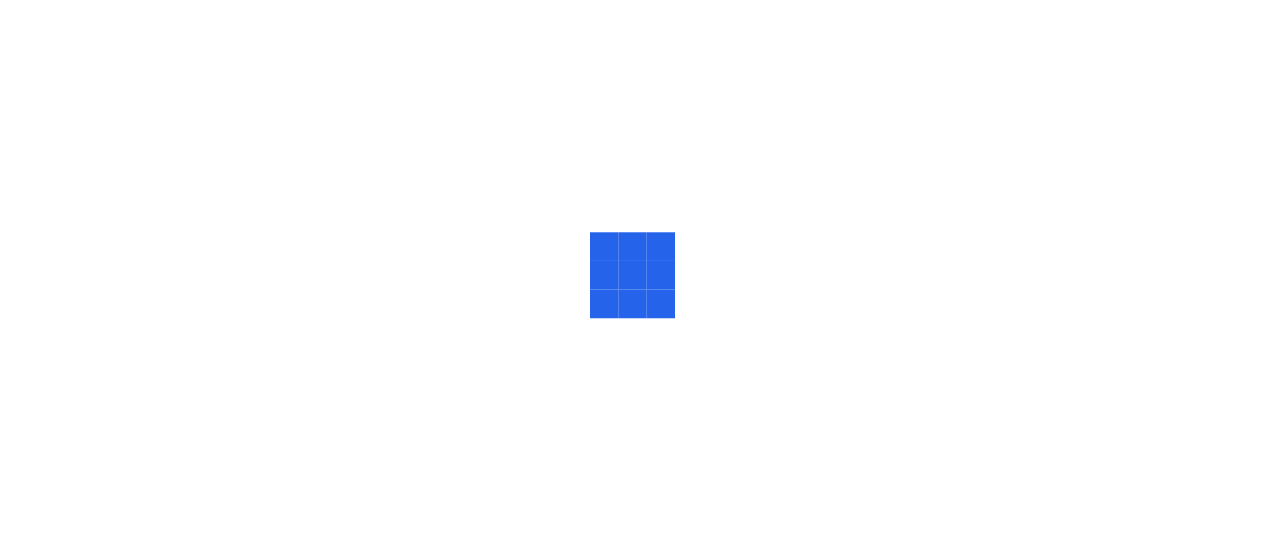 scroll, scrollTop: 0, scrollLeft: 0, axis: both 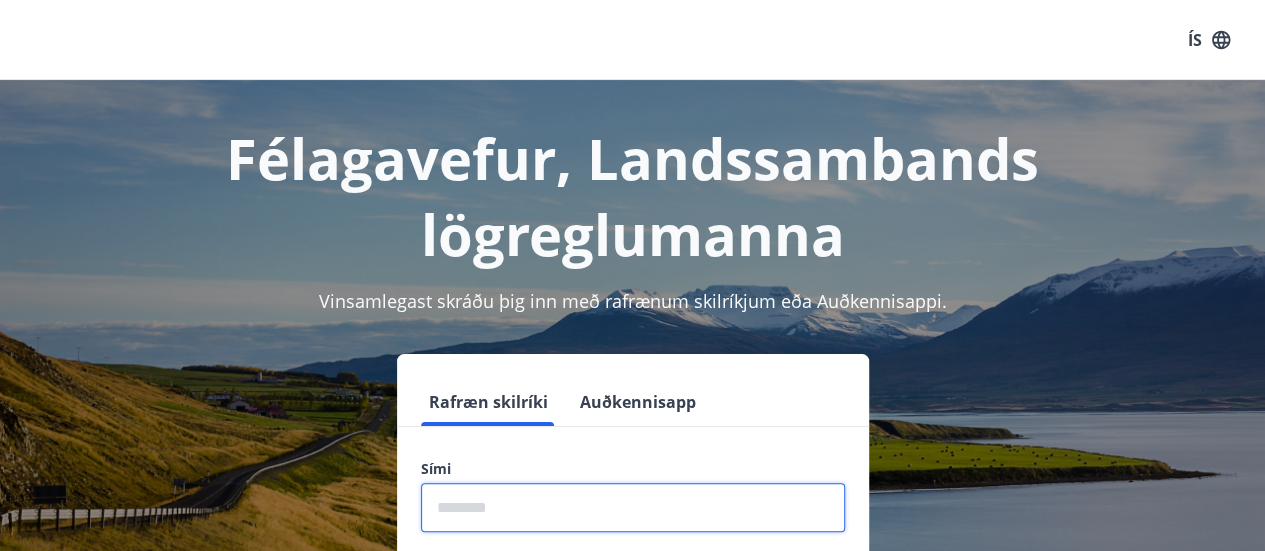 click at bounding box center (633, 507) 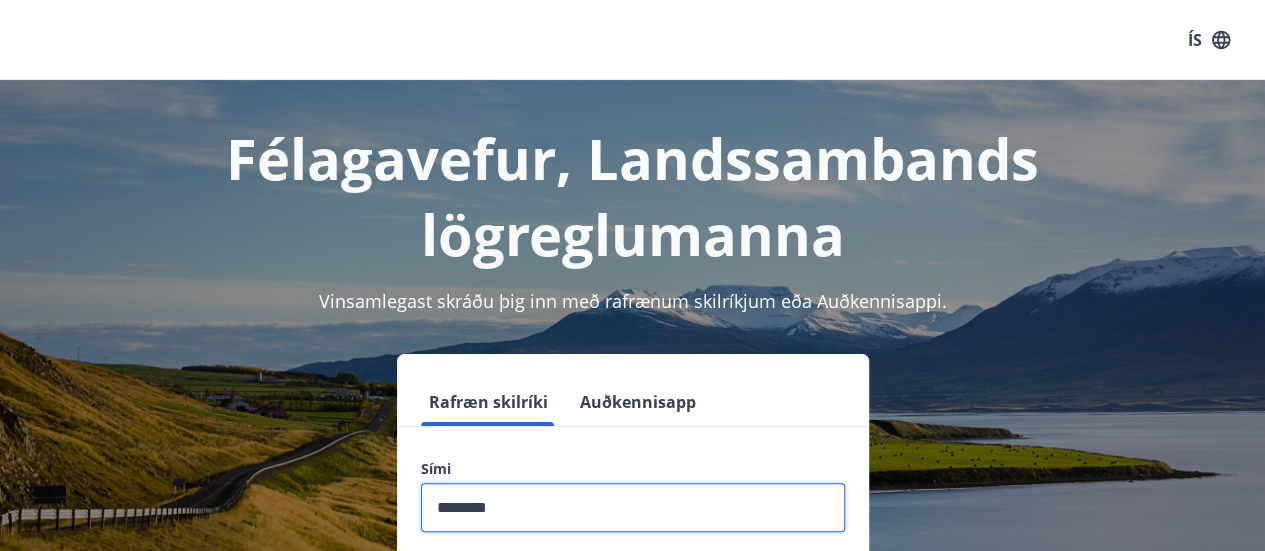 click on "Login" at bounding box center [633, 612] 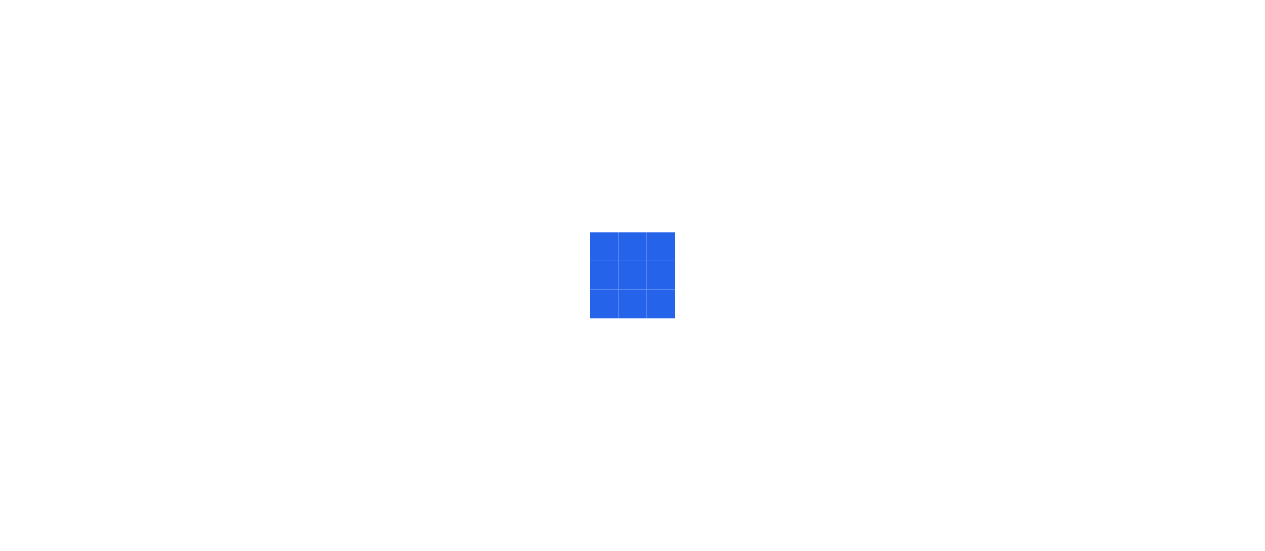 scroll, scrollTop: 0, scrollLeft: 0, axis: both 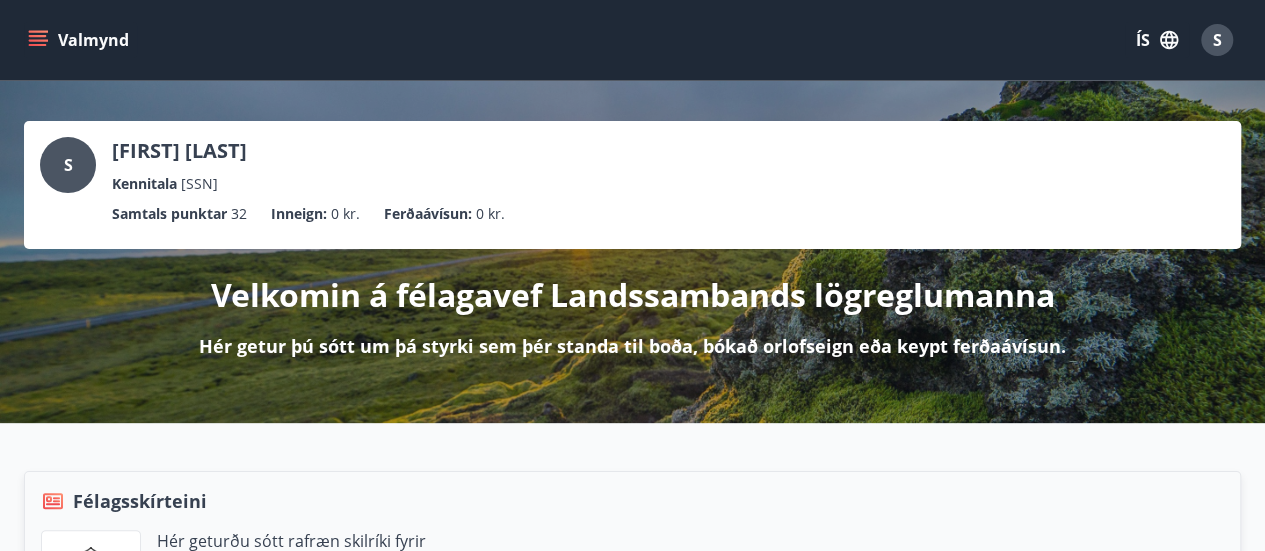 click at bounding box center [38, 45] 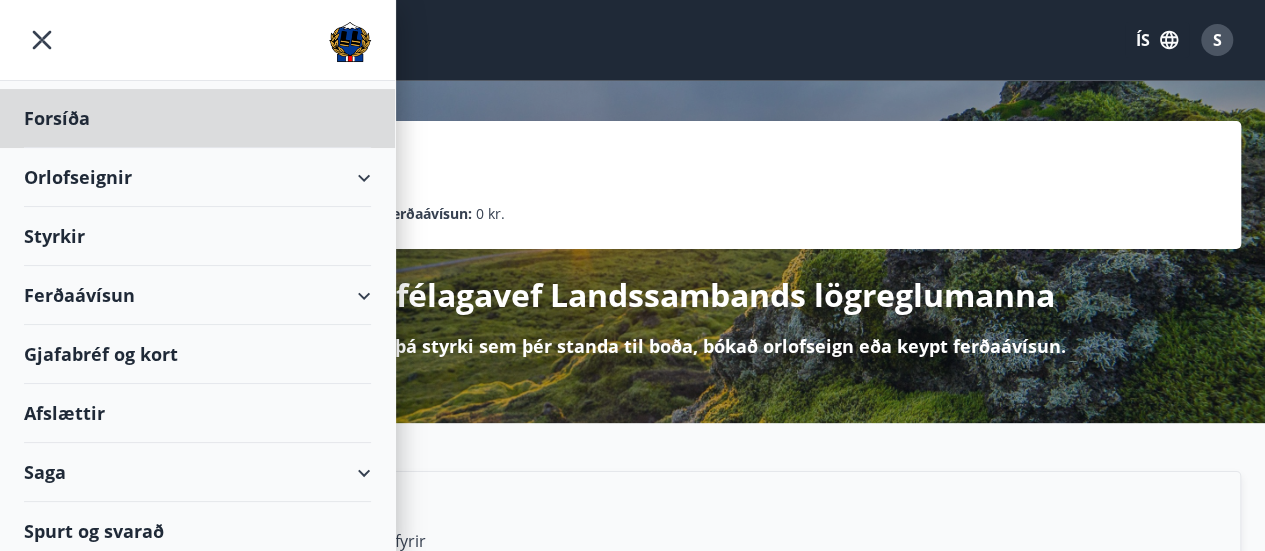 click on "Styrkir" at bounding box center [197, 118] 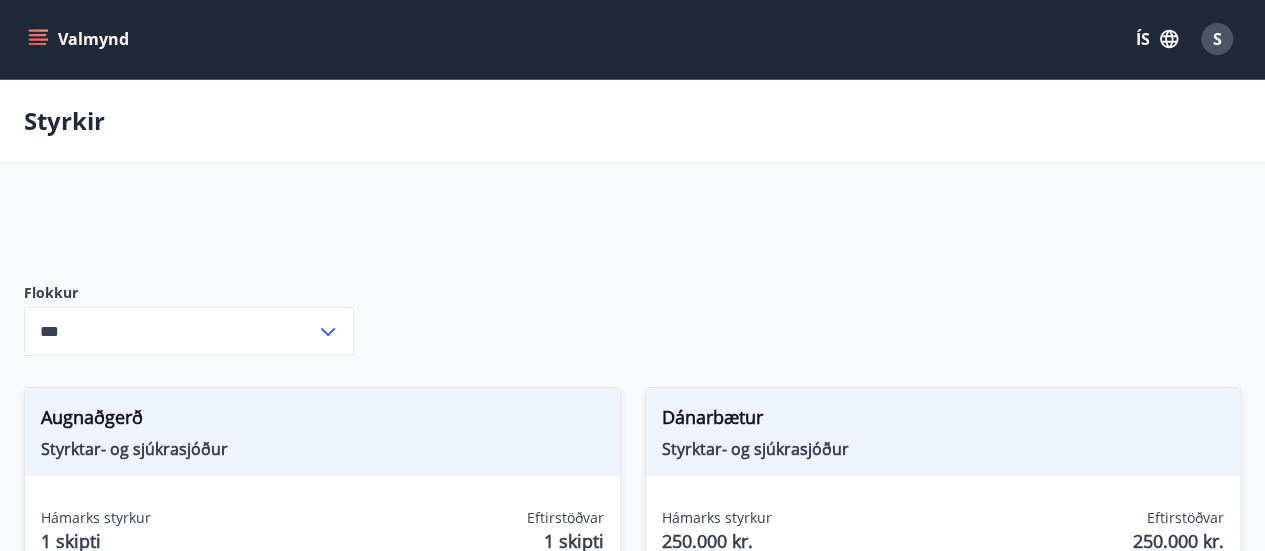 scroll, scrollTop: 0, scrollLeft: 0, axis: both 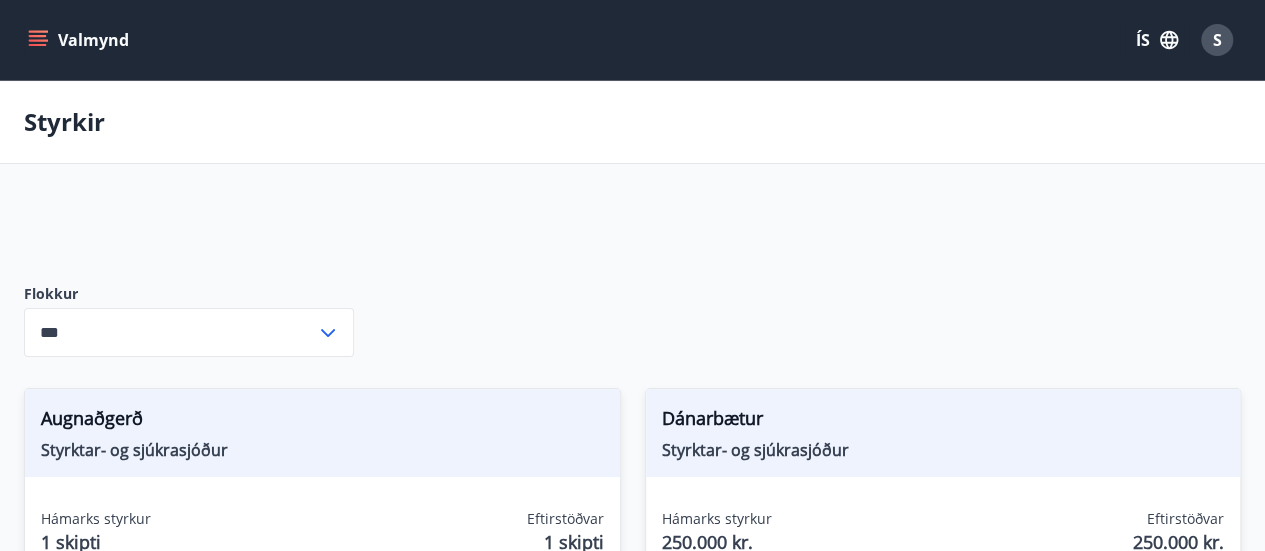 click at bounding box center (38, 40) 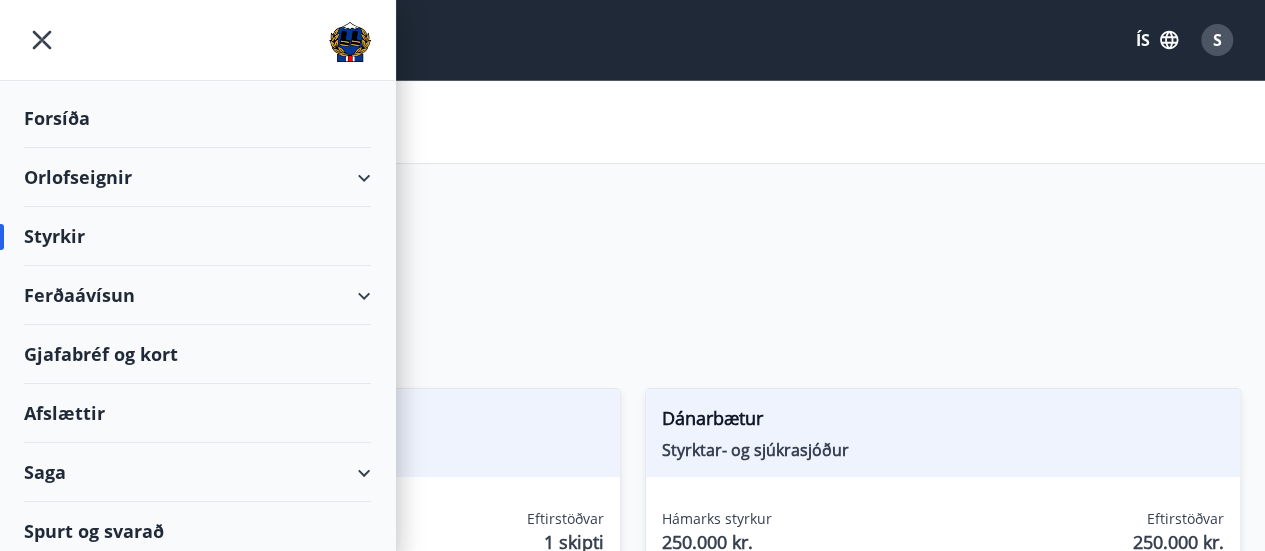 click on "Ferðaávísun" at bounding box center (197, 295) 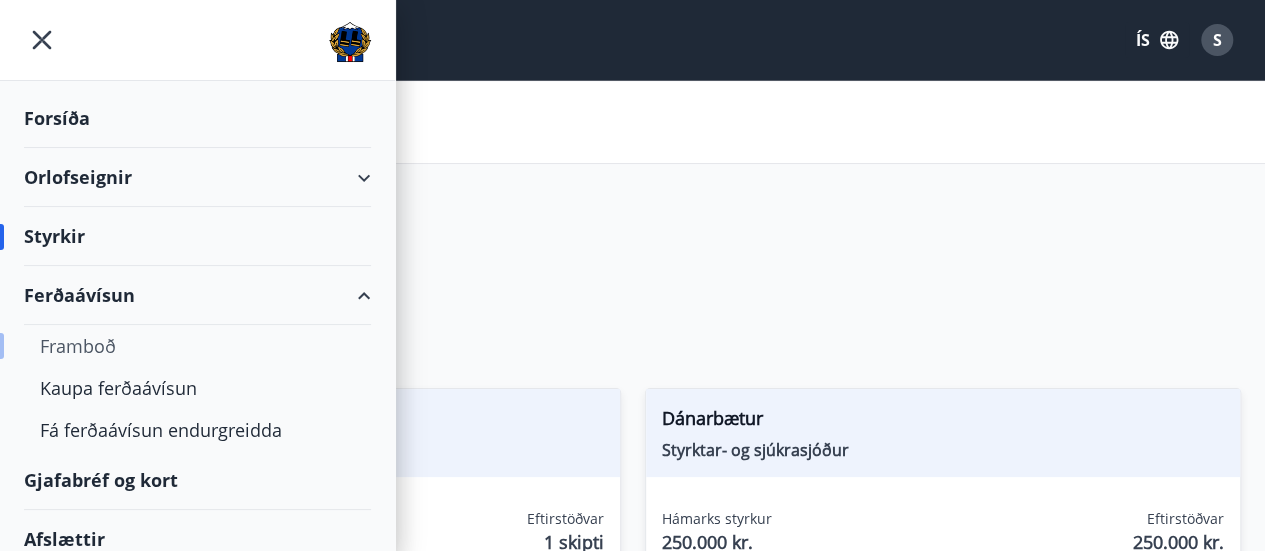click on "Framboð" at bounding box center (197, 346) 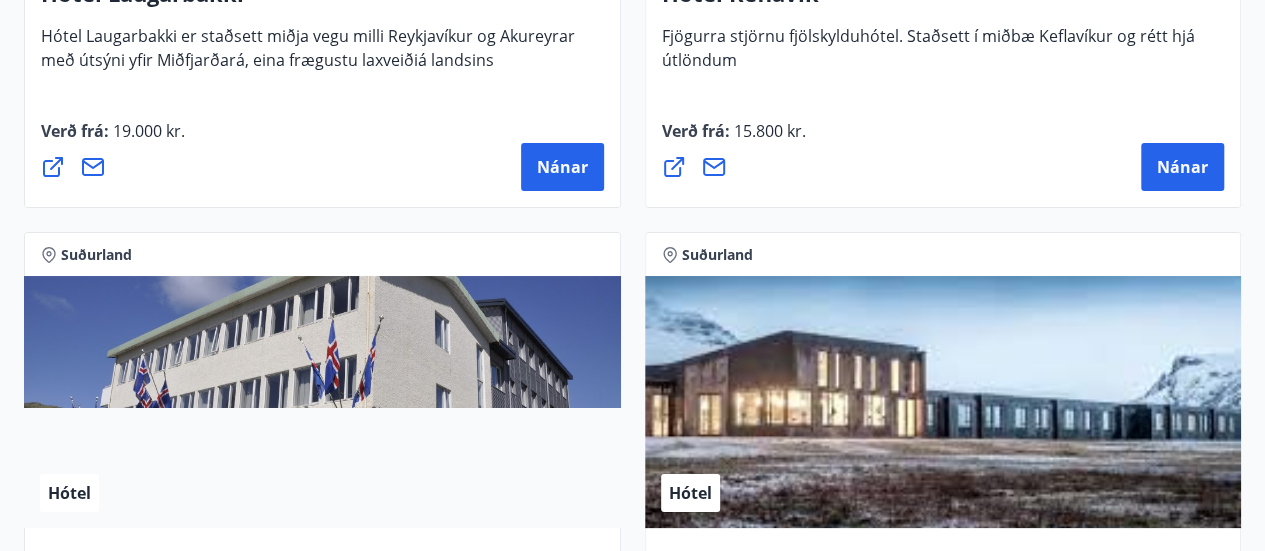 scroll, scrollTop: 7480, scrollLeft: 0, axis: vertical 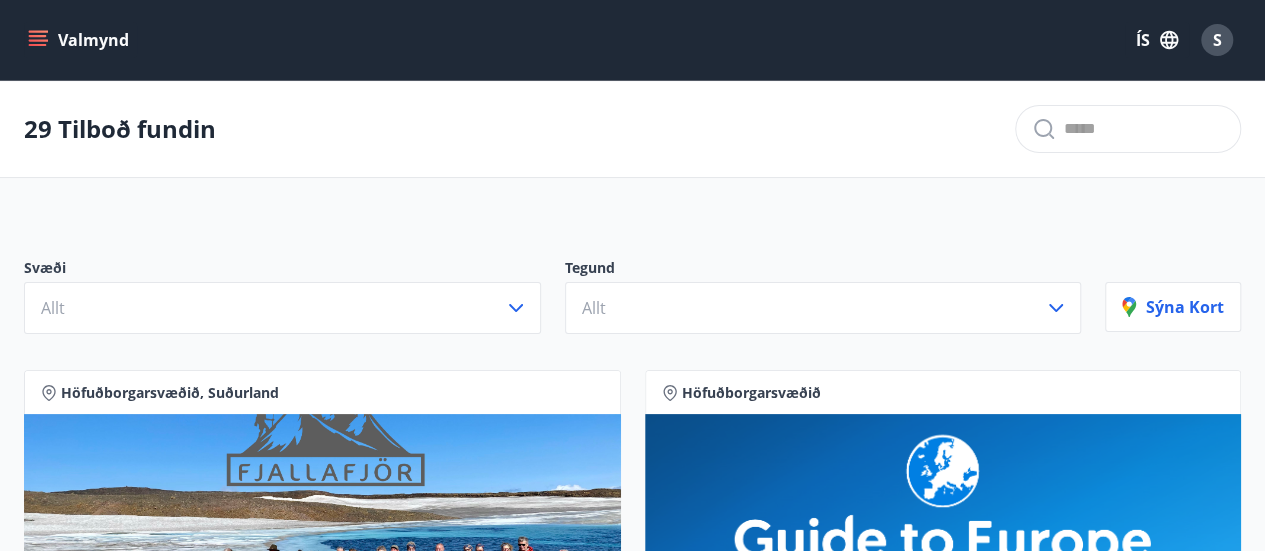 click at bounding box center [38, 36] 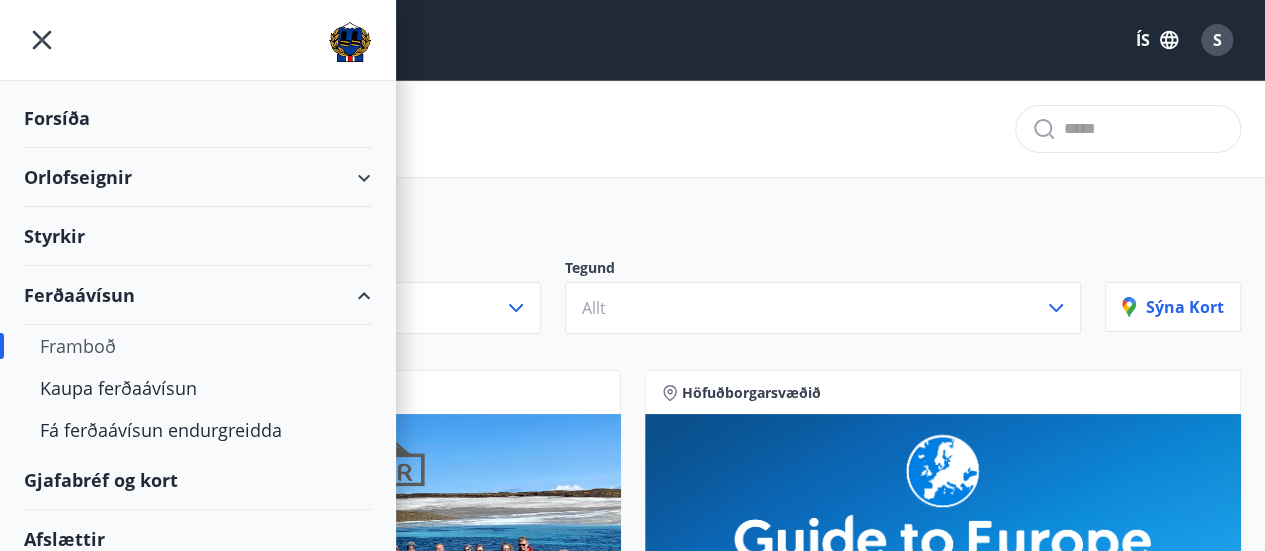 click on "Orlofseignir" at bounding box center [197, 177] 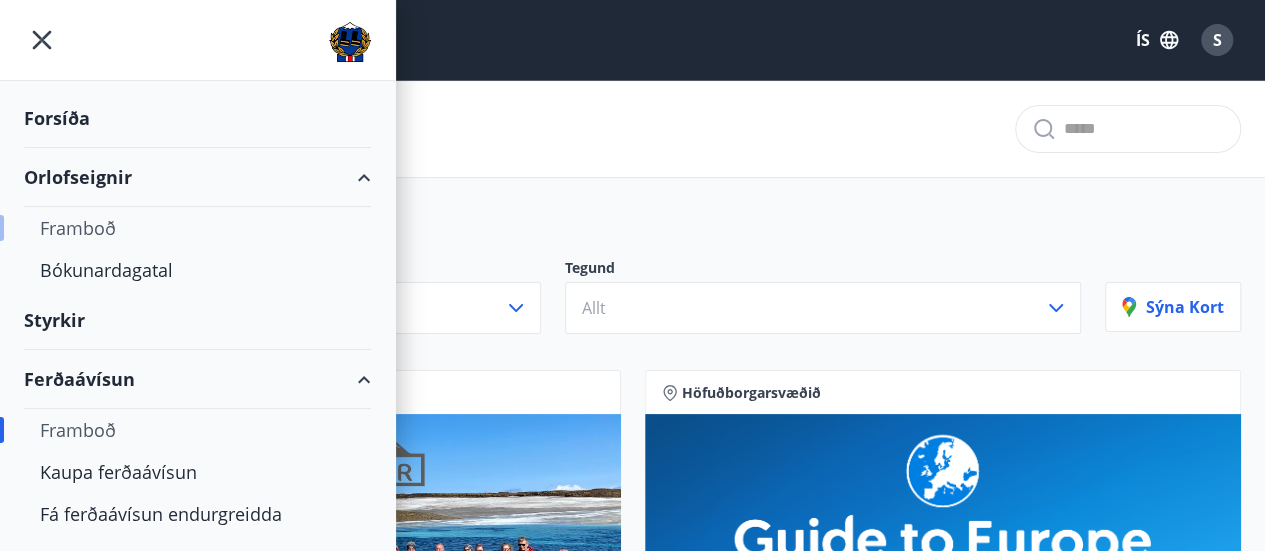 click on "Framboð" at bounding box center [197, 228] 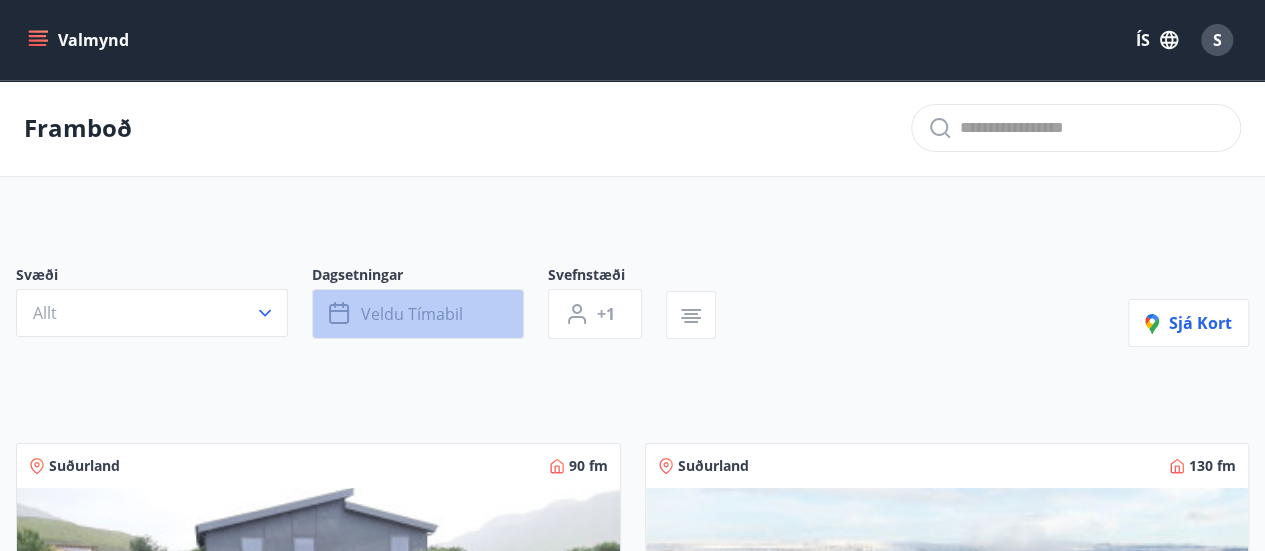 click on "Veldu tímabil" at bounding box center [412, 314] 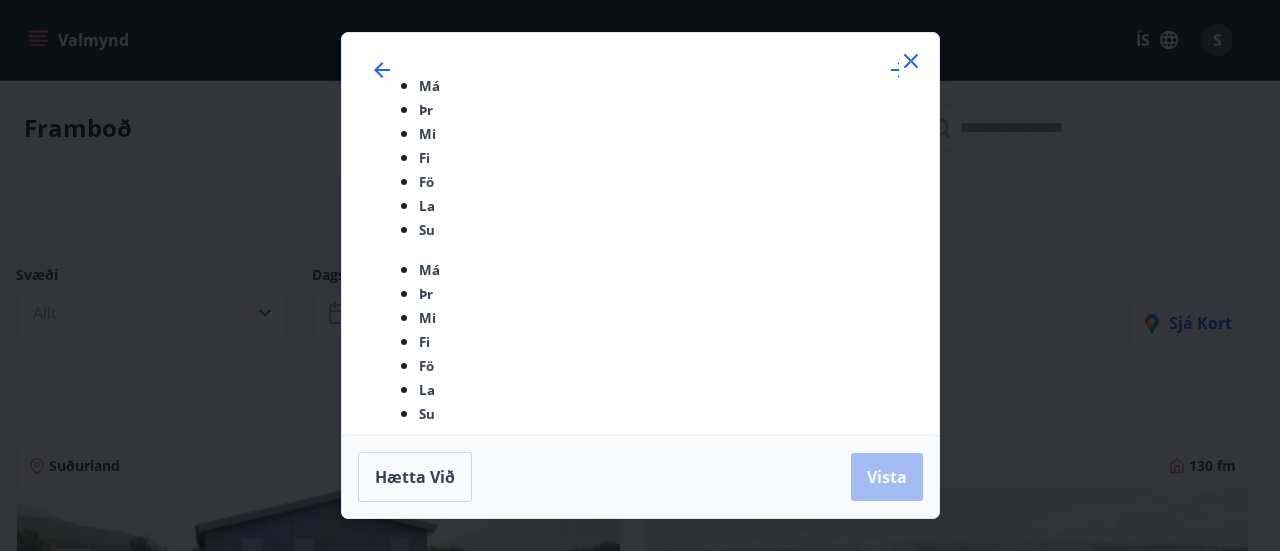 click on "31" at bounding box center (506, 983) 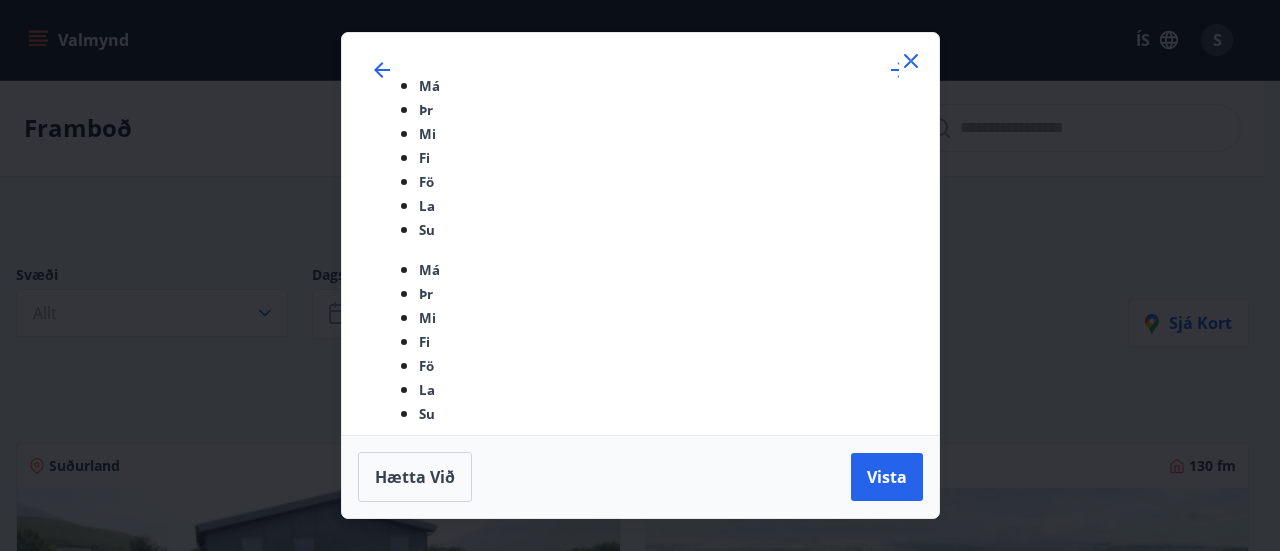 click on "4" at bounding box center (398, 1203) 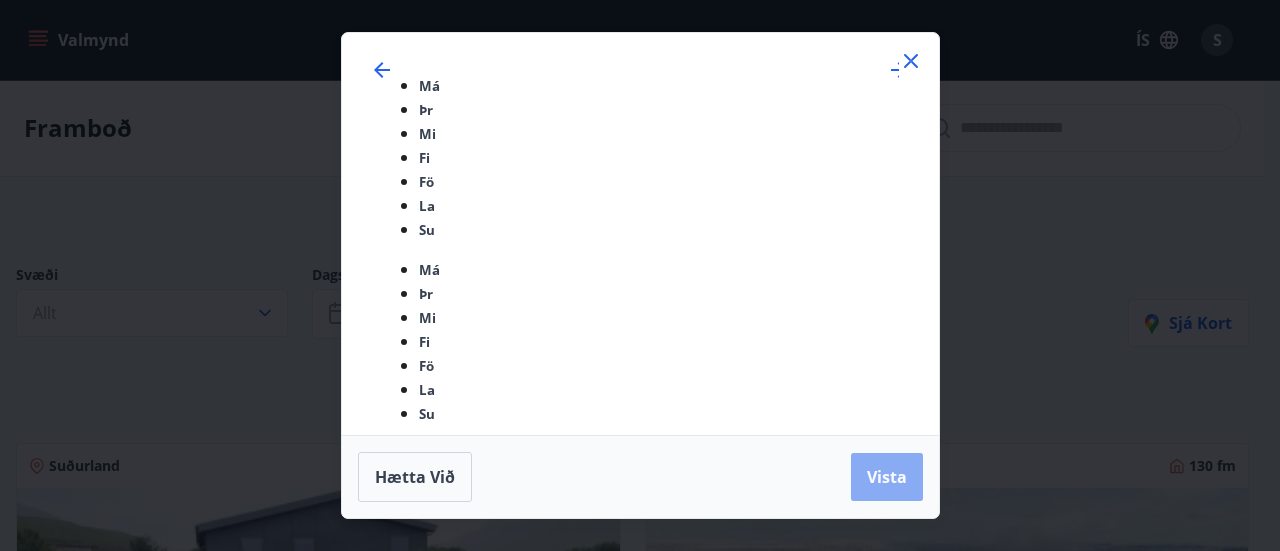 click on "Vista" at bounding box center [887, 477] 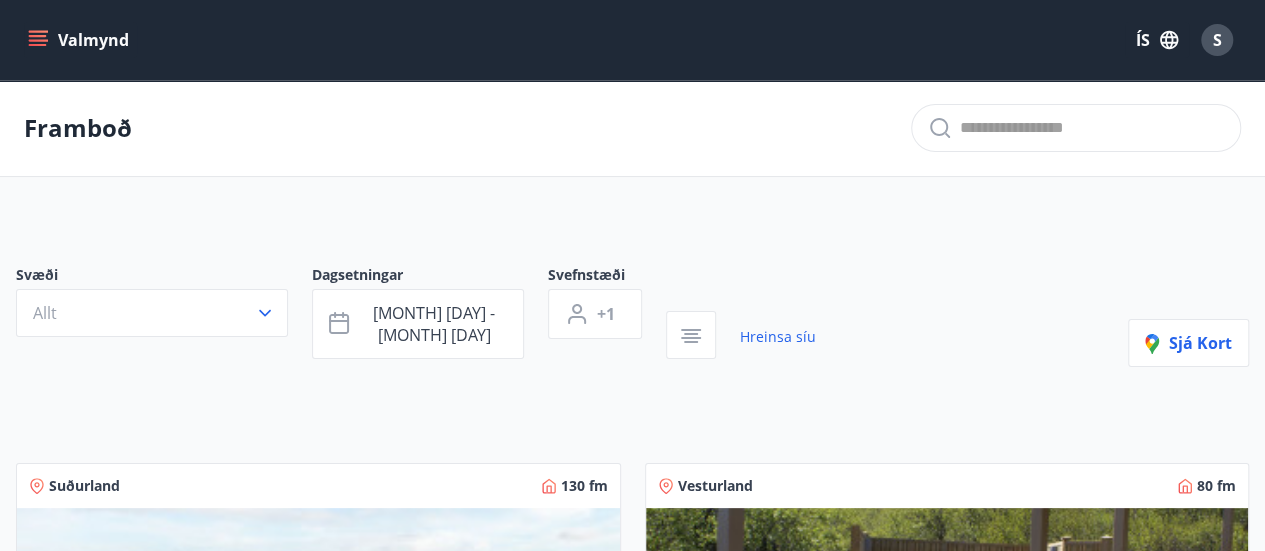 type 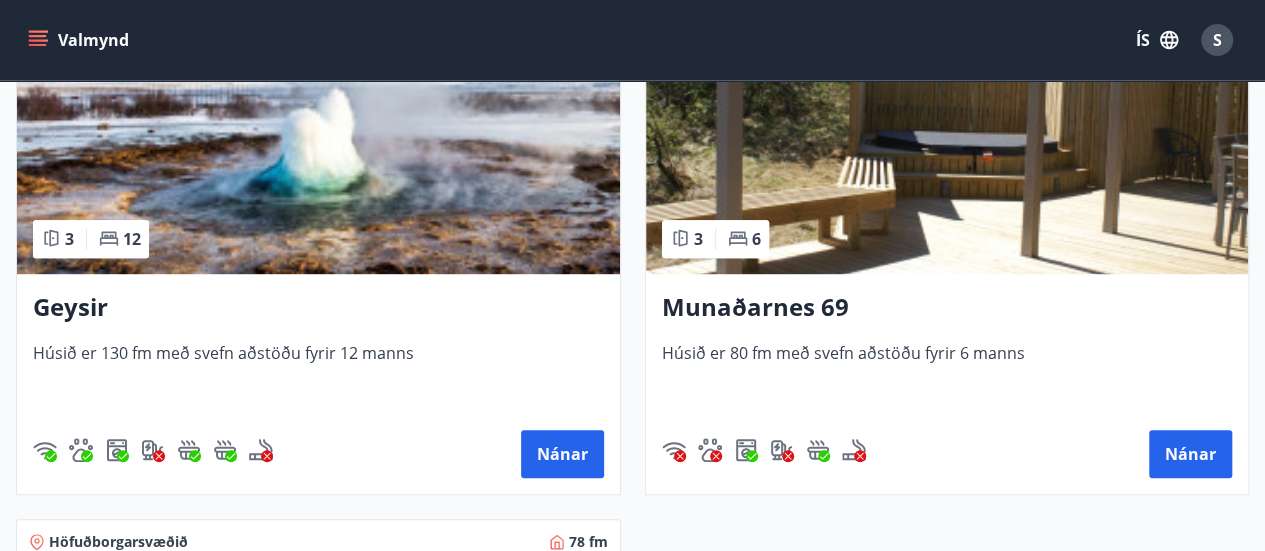 scroll, scrollTop: 520, scrollLeft: 0, axis: vertical 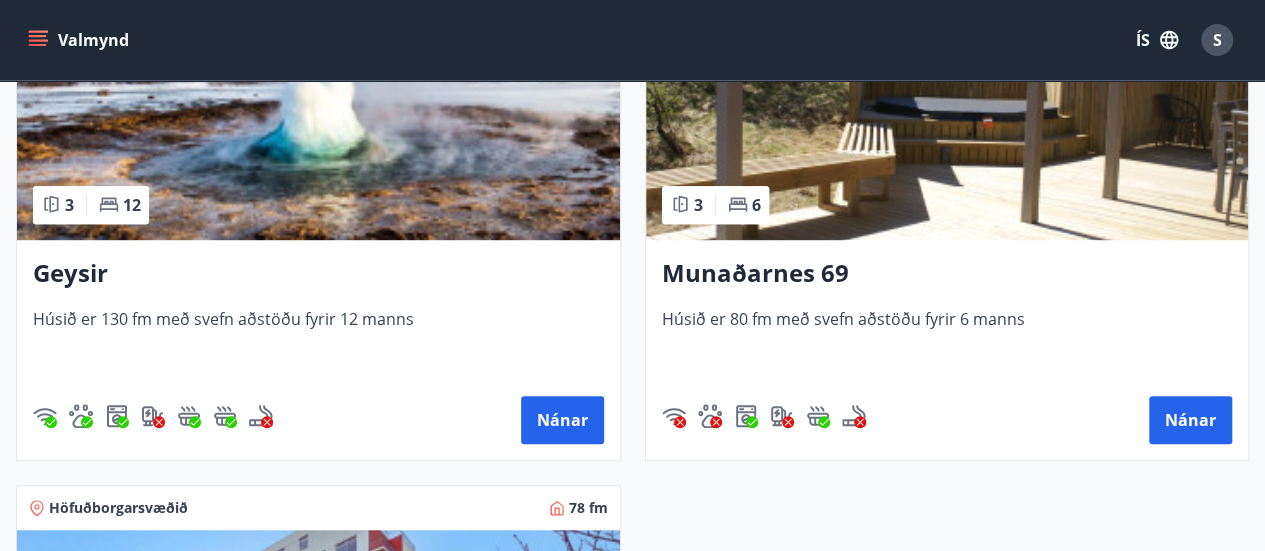 click on "Munaðarnes 69" at bounding box center [318, 274] 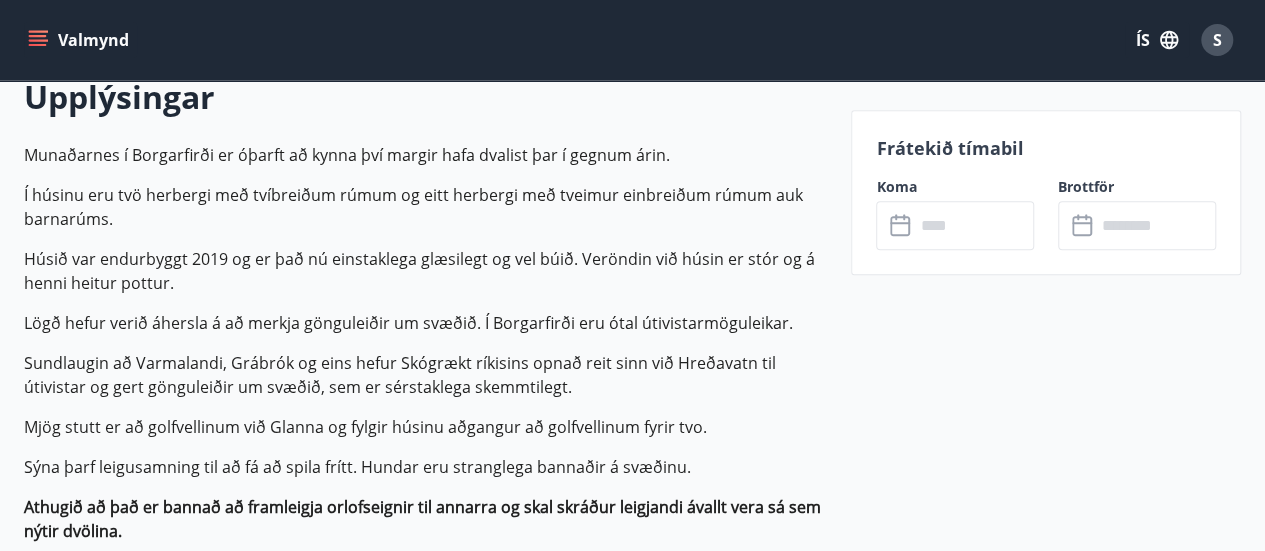 scroll, scrollTop: 600, scrollLeft: 0, axis: vertical 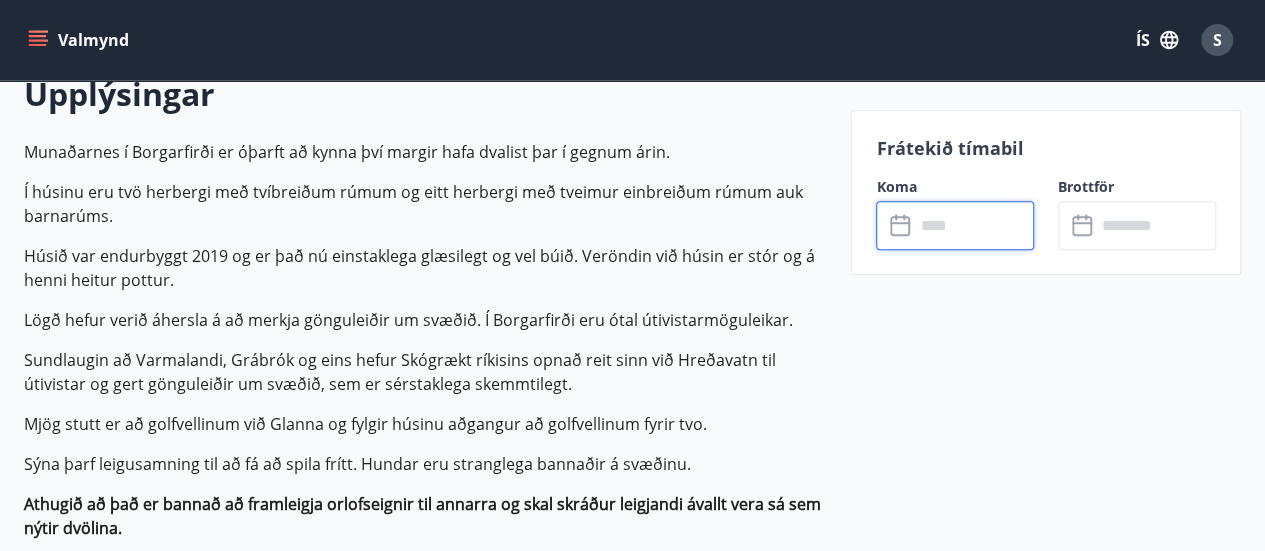 click at bounding box center [974, 225] 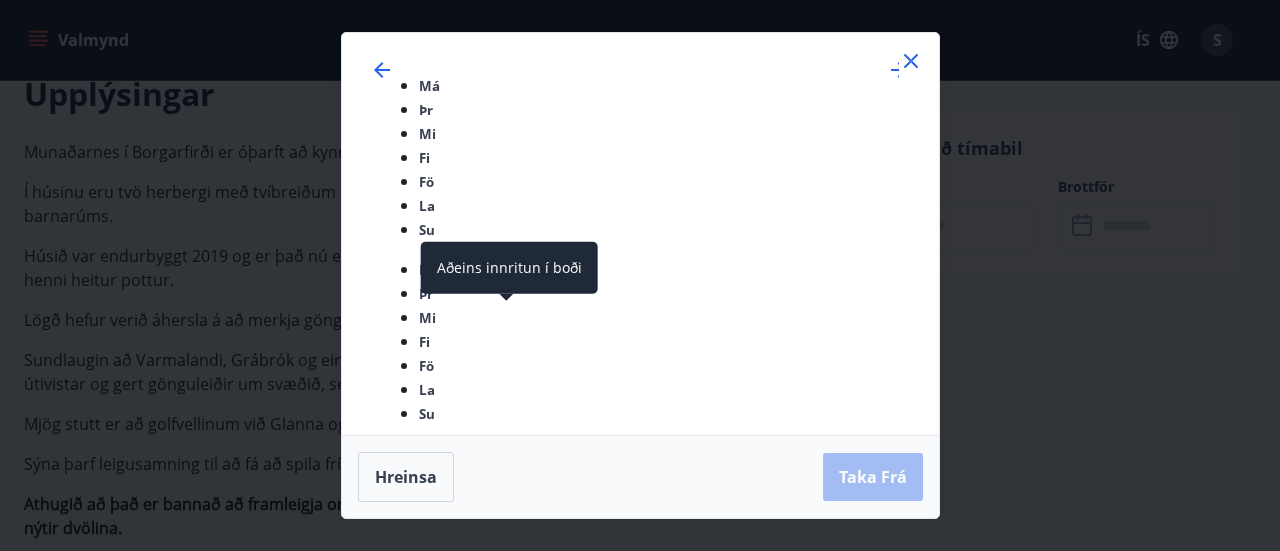 click on "31" at bounding box center (506, 983) 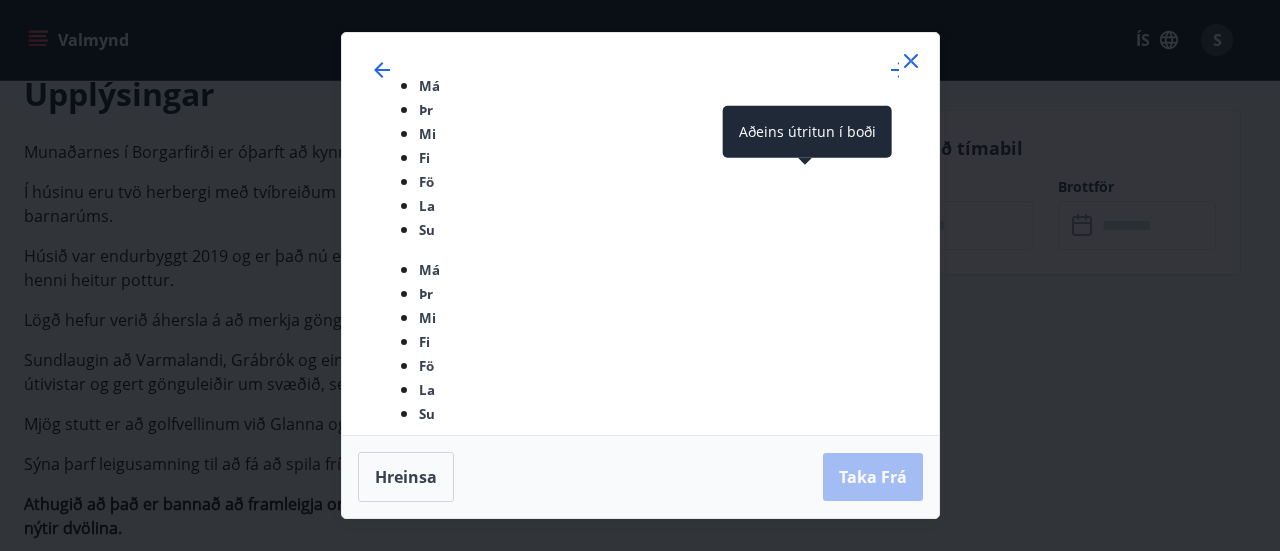 click on "1" at bounding box center (542, 1167) 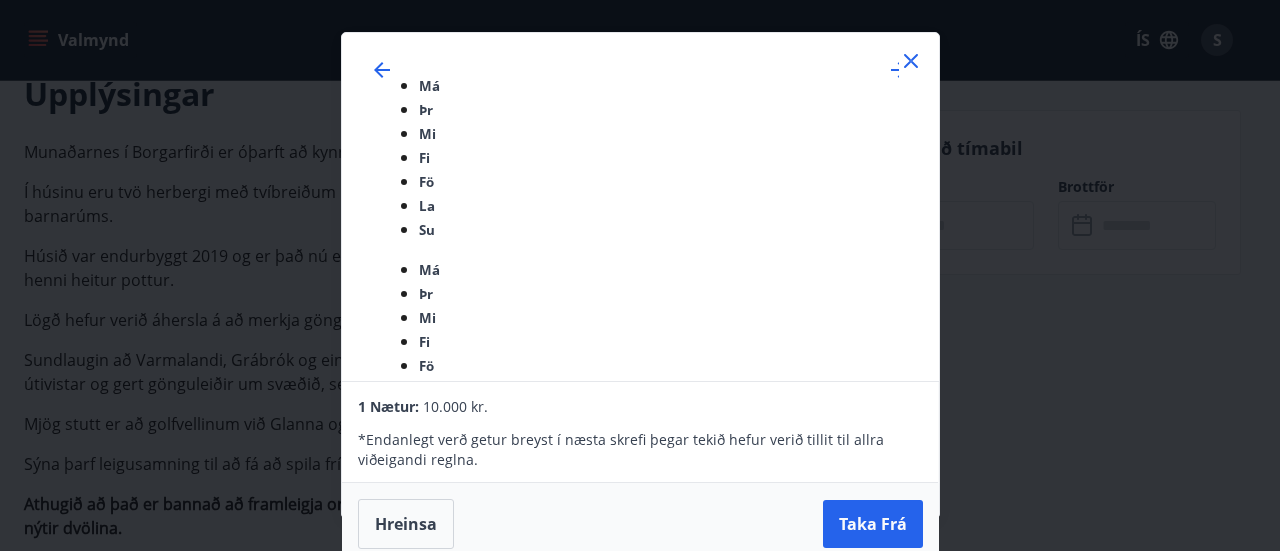 click at bounding box center [911, 61] 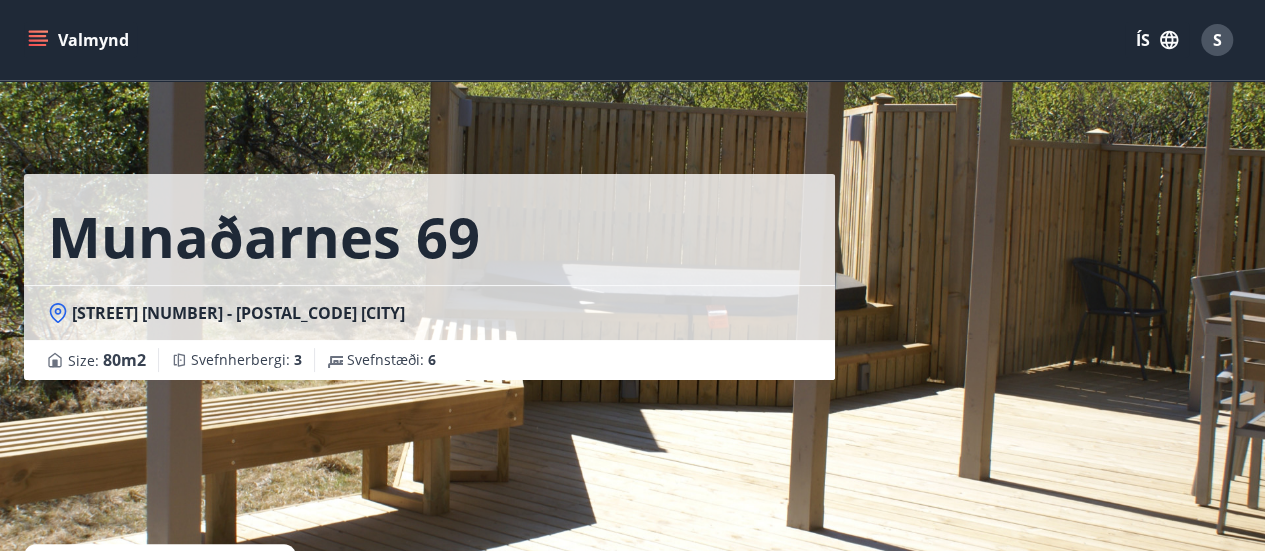 scroll, scrollTop: 0, scrollLeft: 0, axis: both 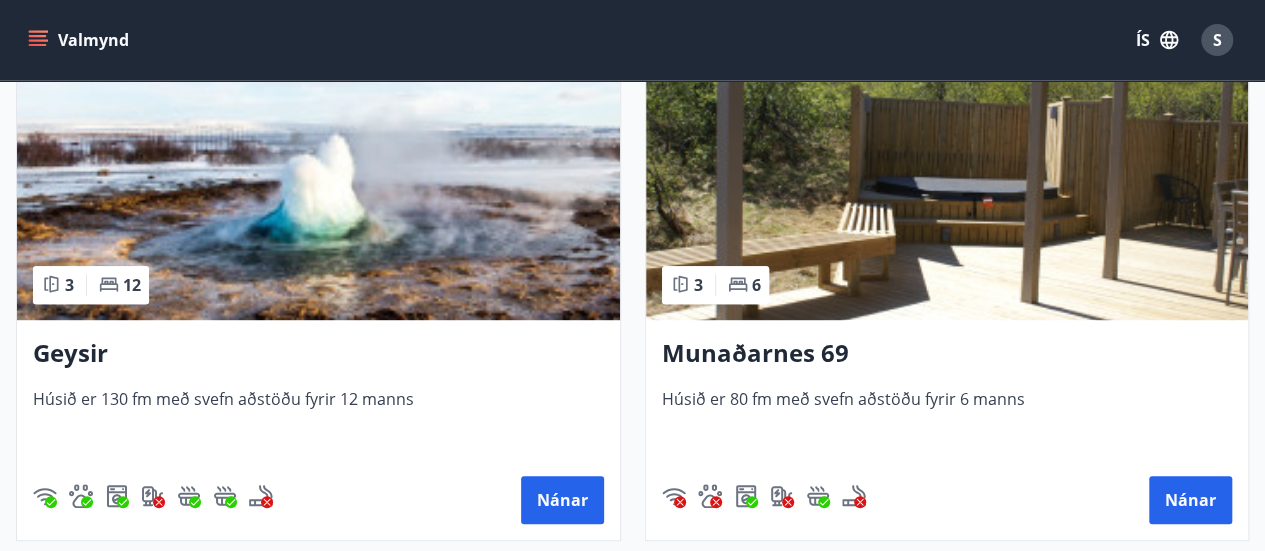 click on "Geysir" at bounding box center (318, 354) 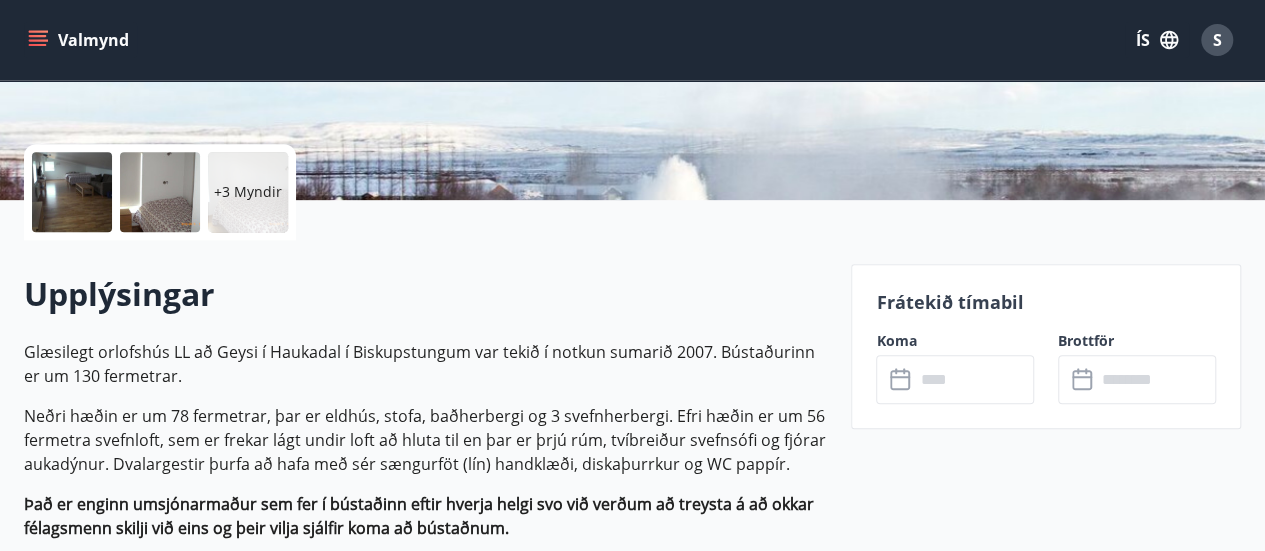 scroll, scrollTop: 440, scrollLeft: 0, axis: vertical 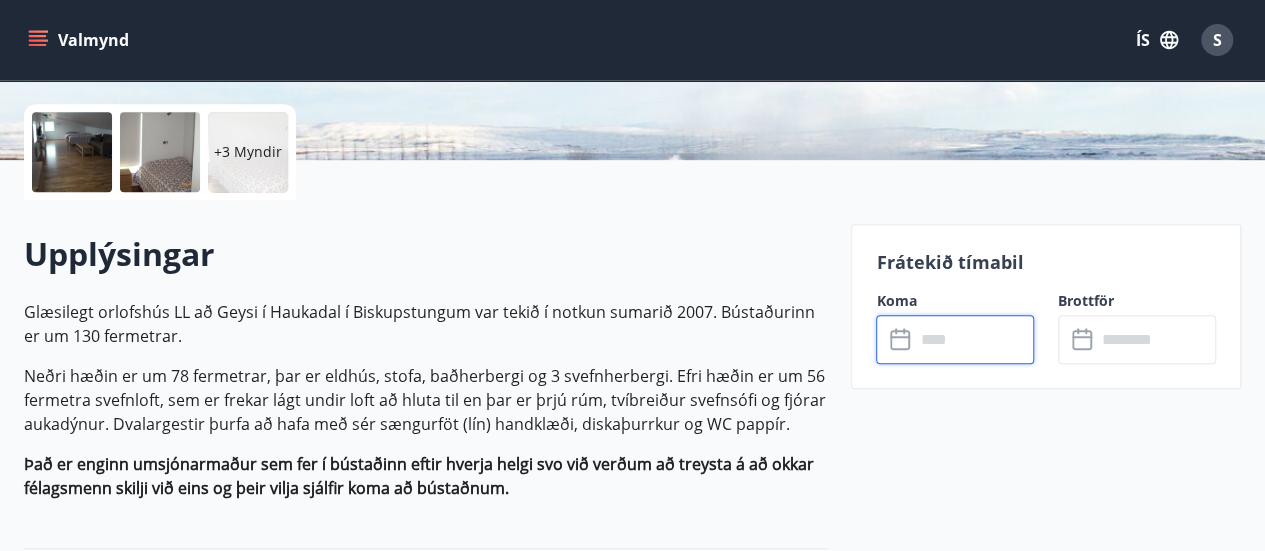 click at bounding box center [974, 339] 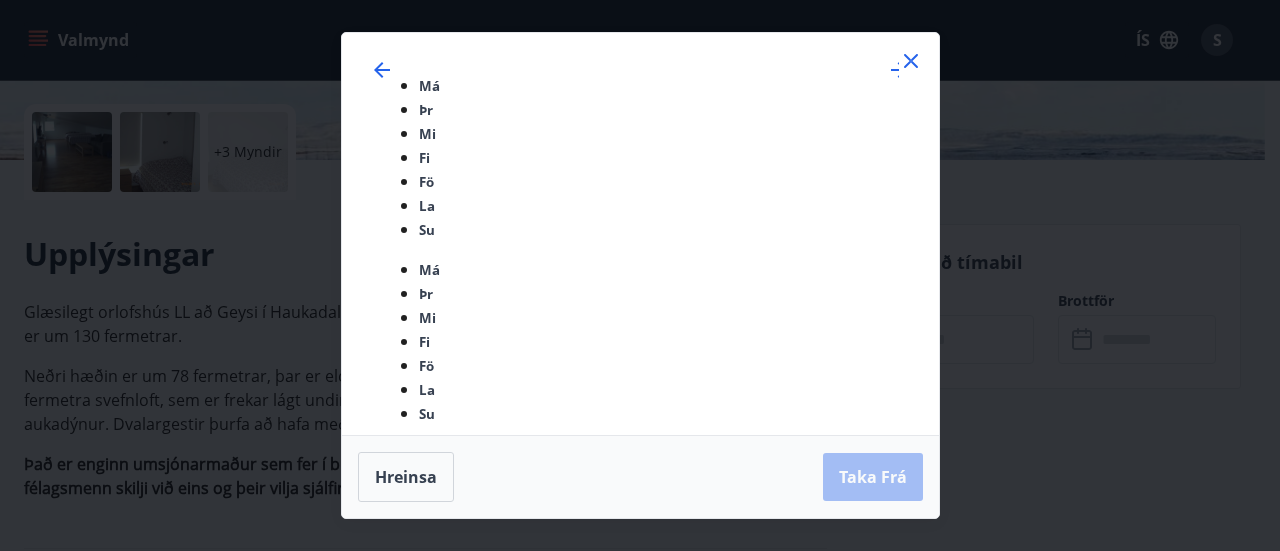 click at bounding box center (911, 61) 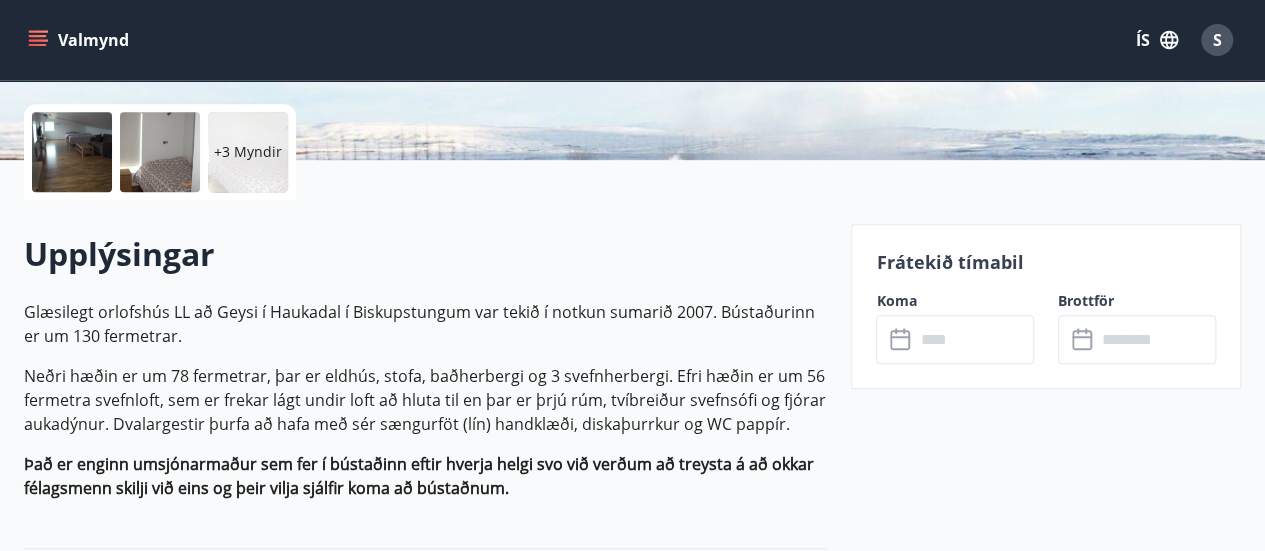 click on "Glæsilegt orlofshús LL að Geysi í Haukadal í Biskupstungum var tekið í notkun sumarið 2007. Bústaðurinn er um 130 fermetrar." at bounding box center (425, 324) 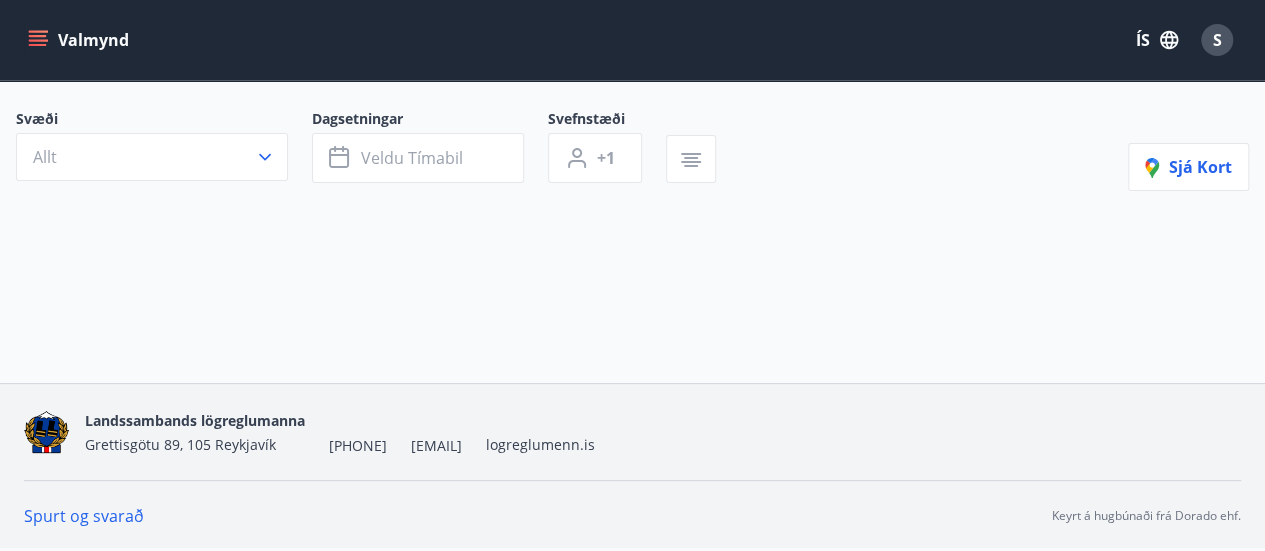 scroll, scrollTop: 0, scrollLeft: 0, axis: both 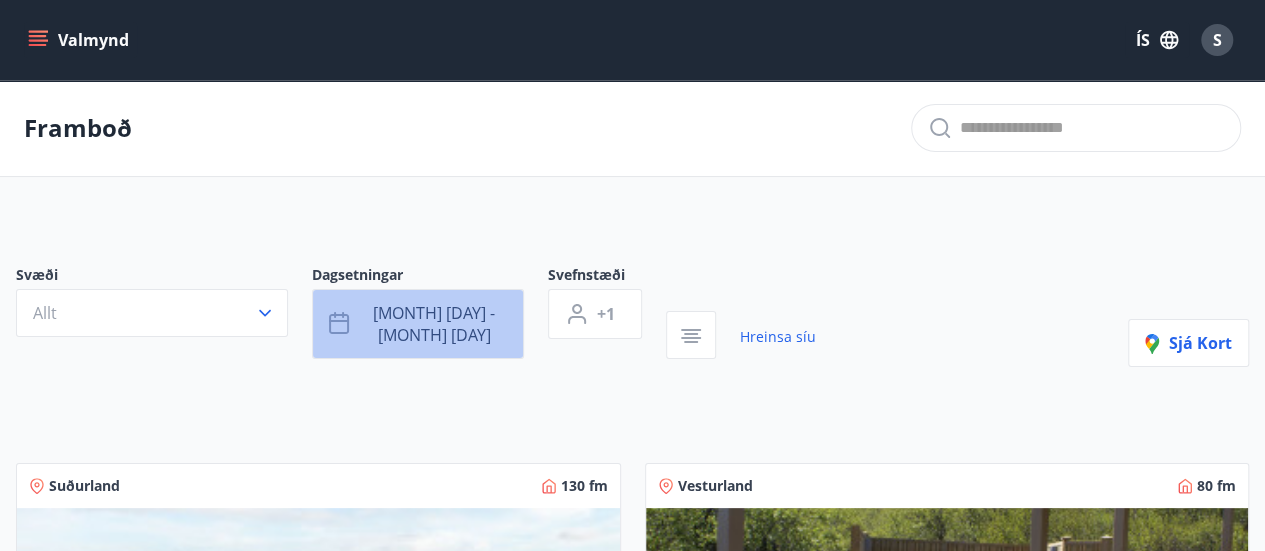 click on "[MONTH] [DAY] - [MONTH] [DAY]" at bounding box center [418, 324] 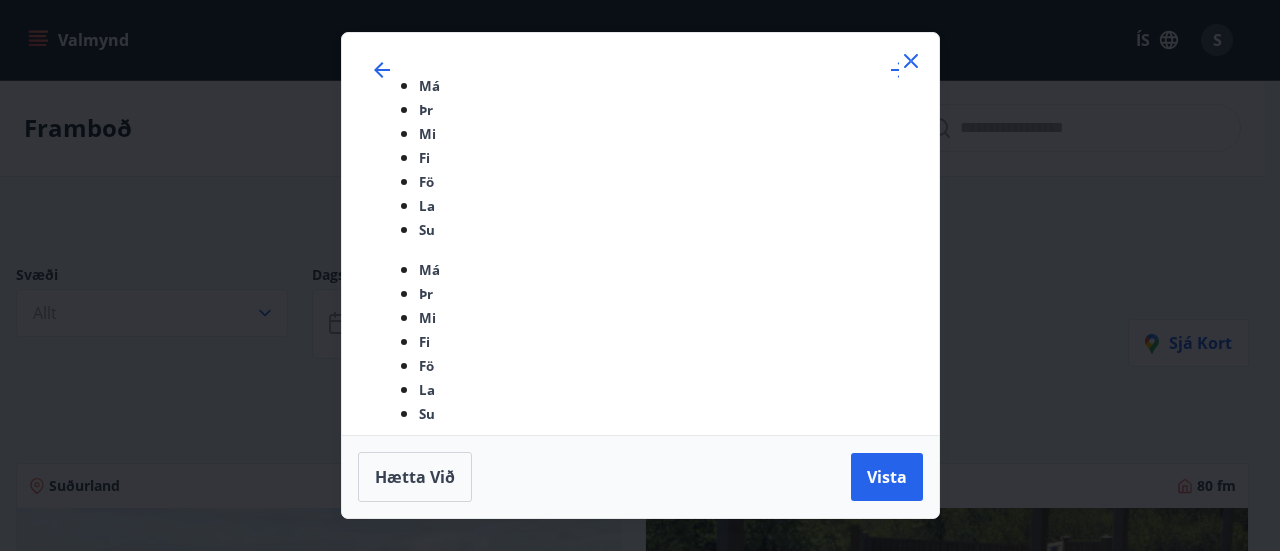 click on "13" at bounding box center [614, 875] 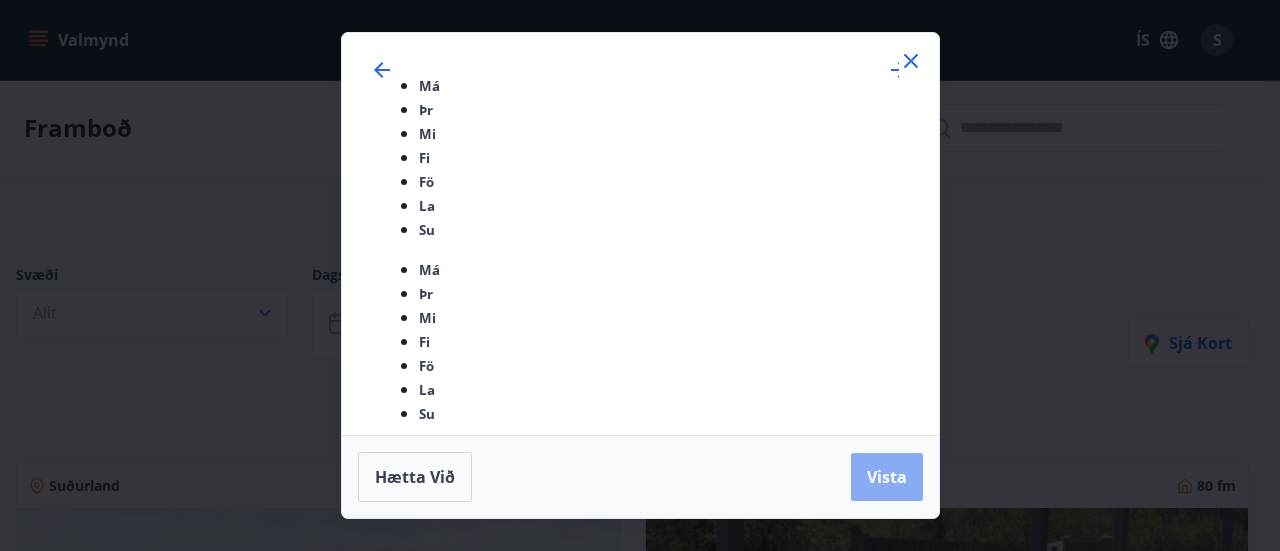 click on "Vista" at bounding box center [887, 477] 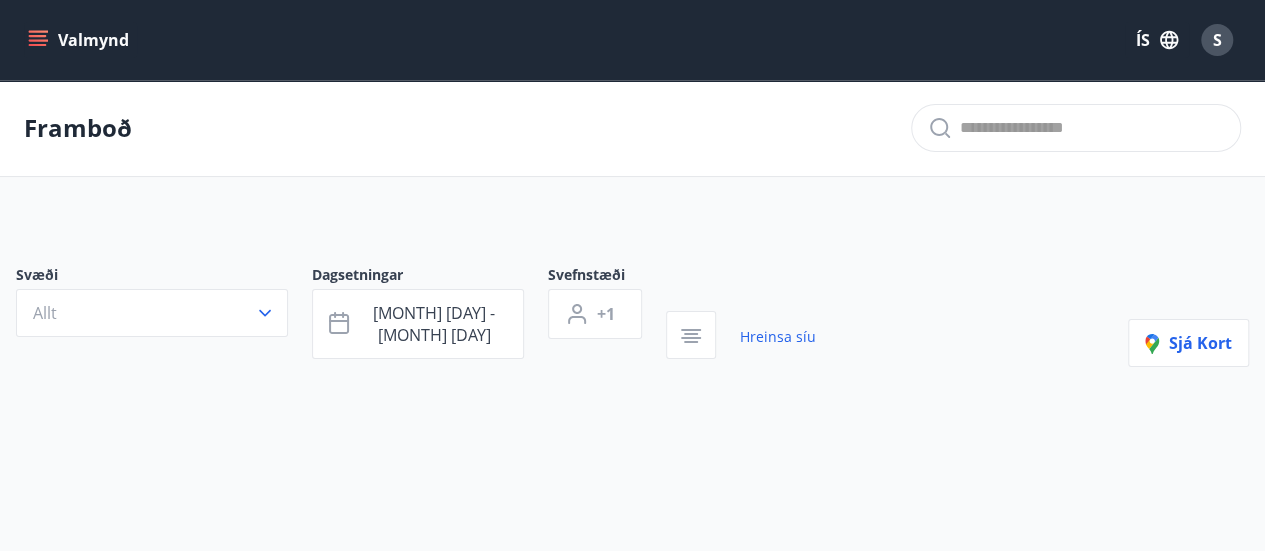 type 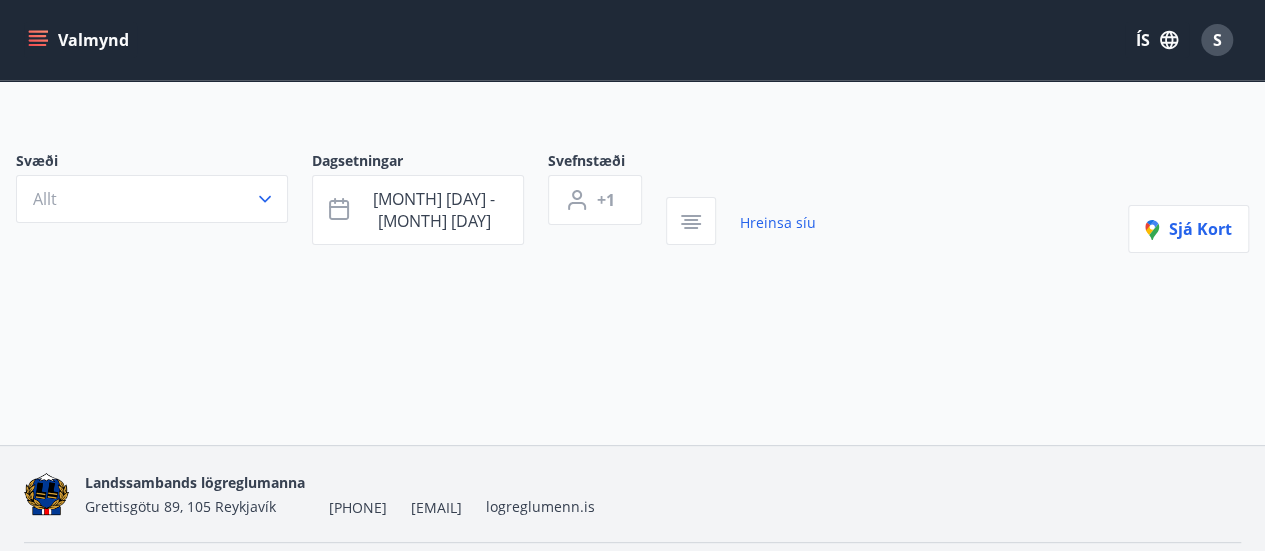 scroll, scrollTop: 0, scrollLeft: 0, axis: both 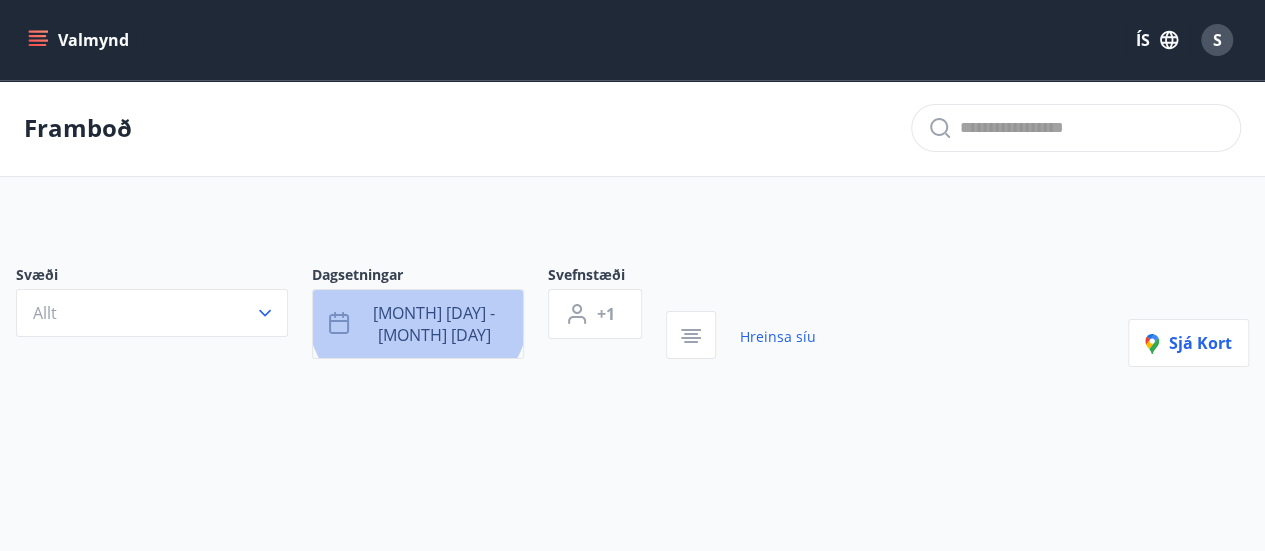 click on "[MONTH] [DAY] - [MONTH] [DAY]" at bounding box center [434, 324] 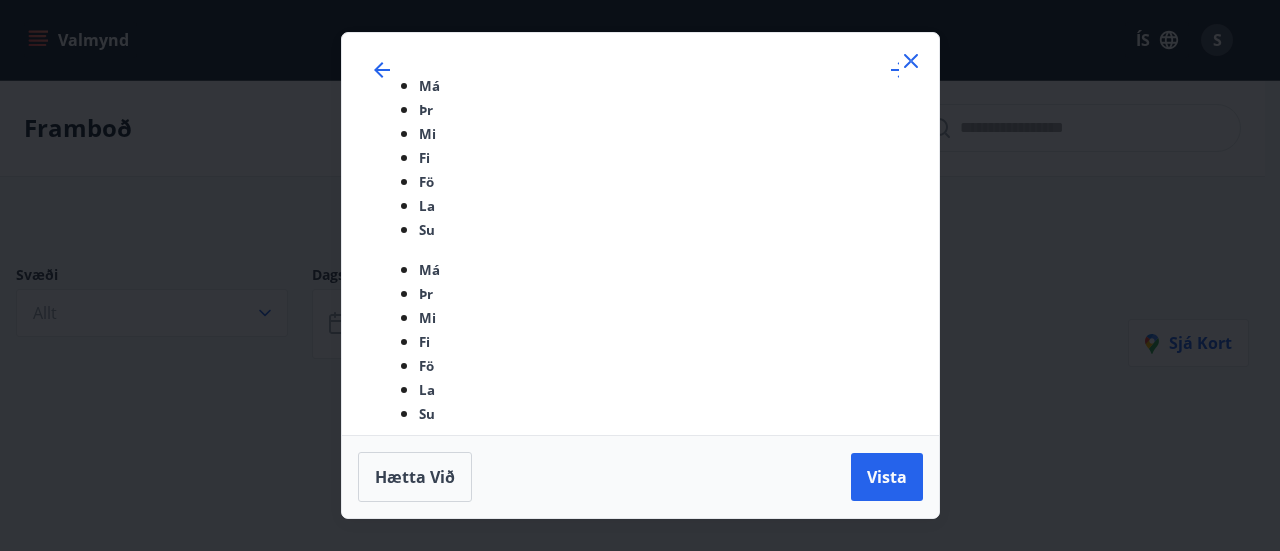 click on "21" at bounding box center (398, 947) 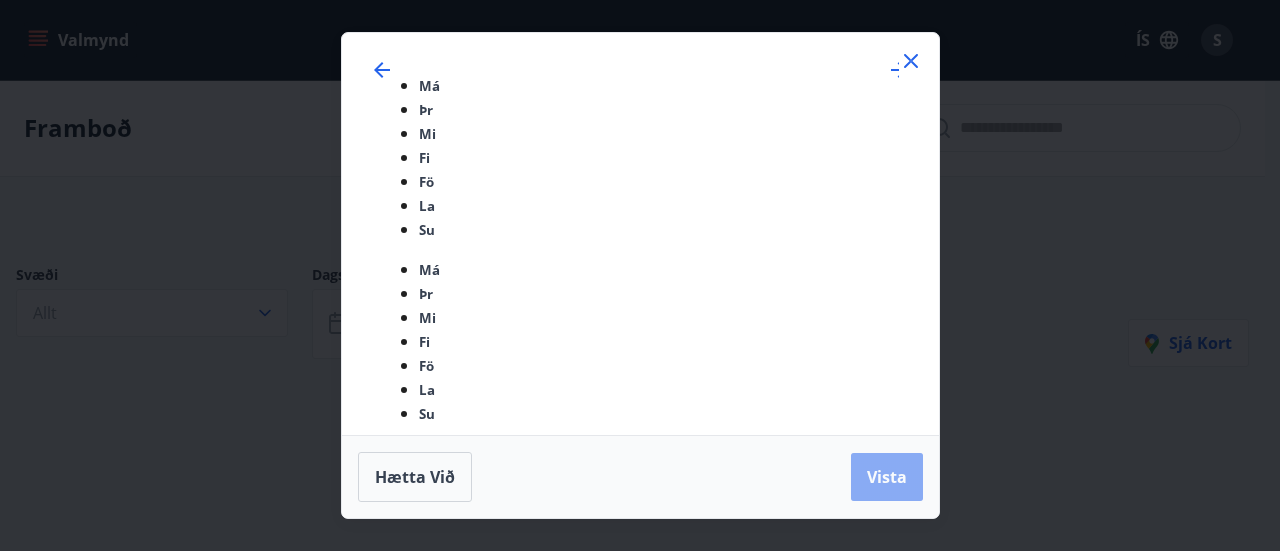 click on "Vista" at bounding box center [887, 477] 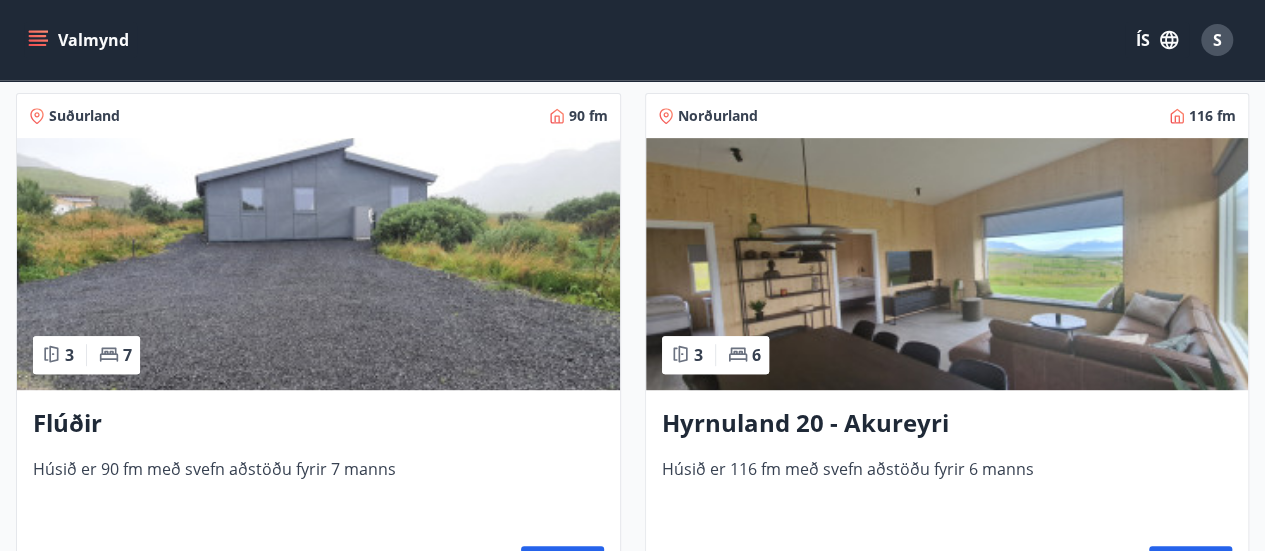 scroll, scrollTop: 396, scrollLeft: 0, axis: vertical 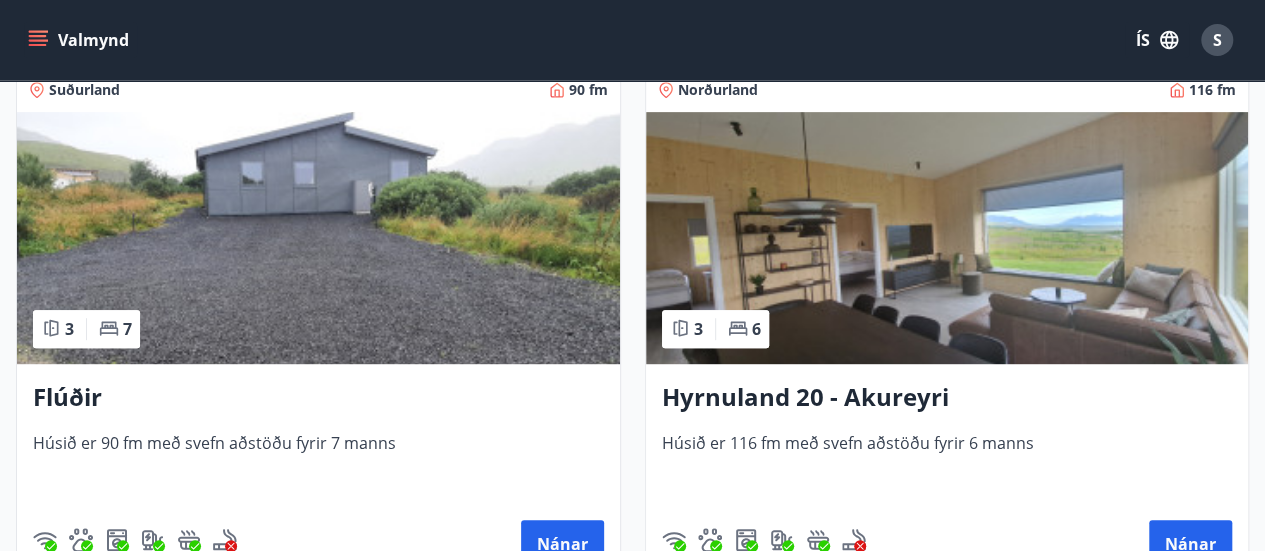click at bounding box center (318, 238) 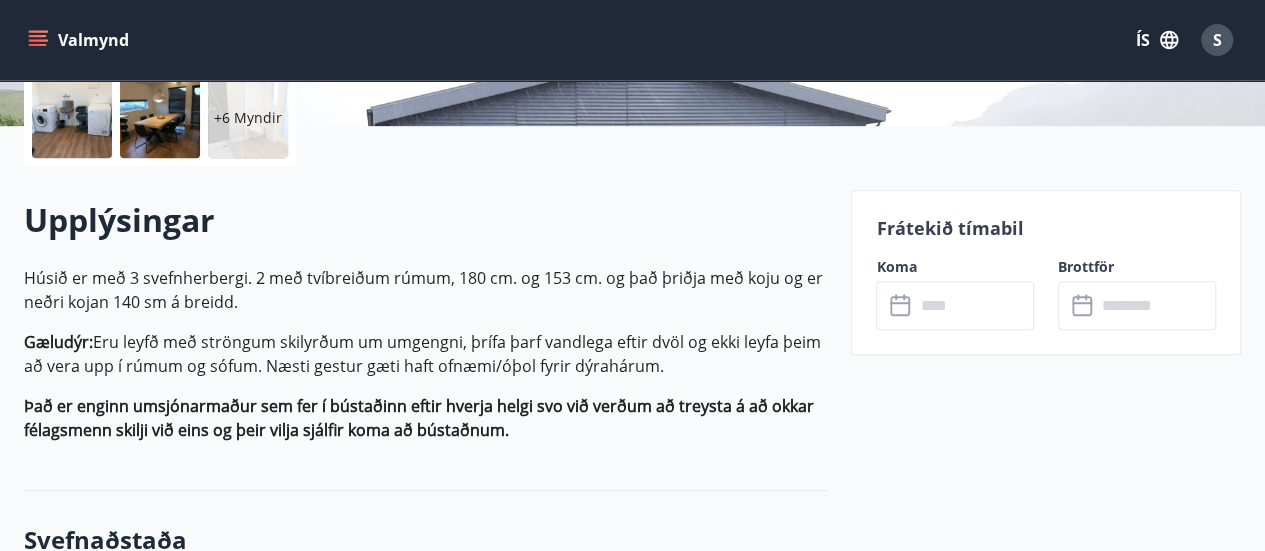 scroll, scrollTop: 480, scrollLeft: 0, axis: vertical 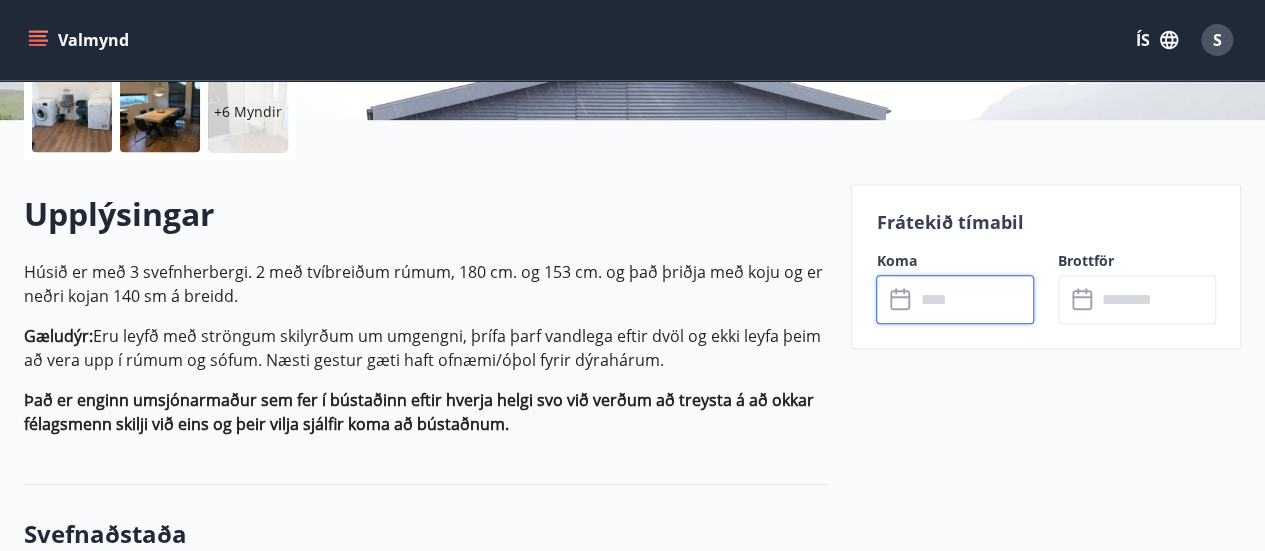 click at bounding box center [974, 299] 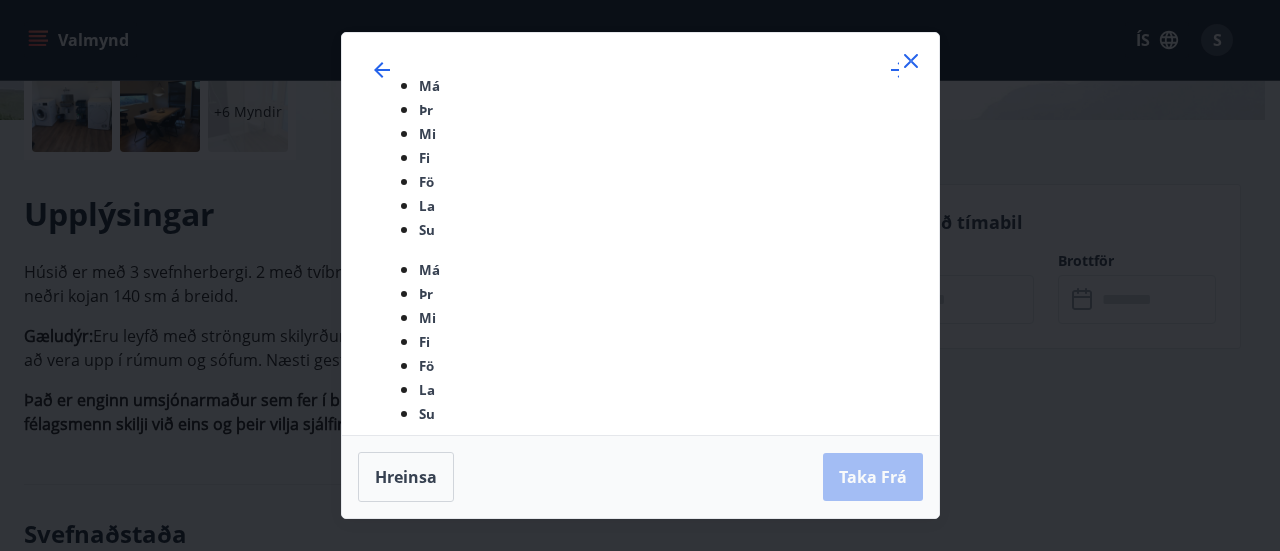 click at bounding box center [911, 61] 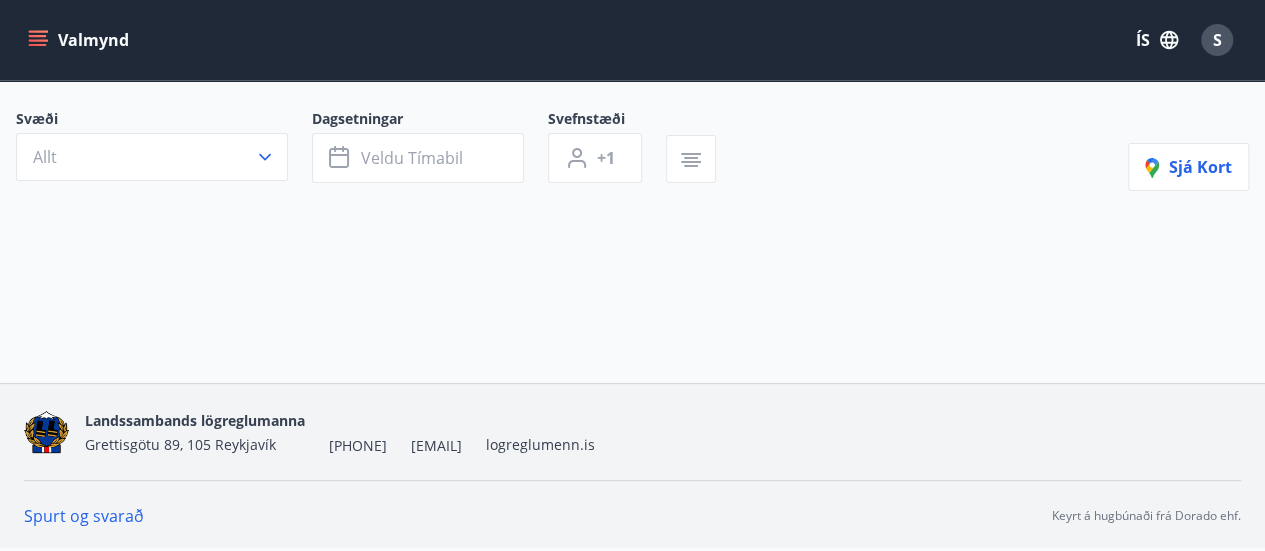 scroll, scrollTop: 0, scrollLeft: 0, axis: both 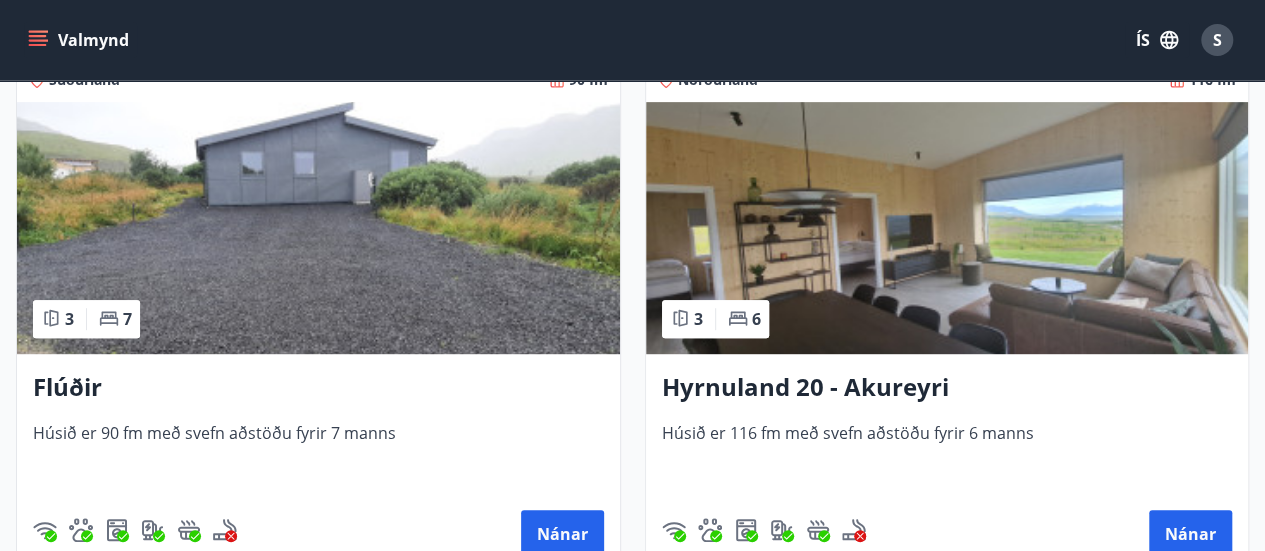 click on "Hyrnuland 20 - Akureyri" at bounding box center (318, 388) 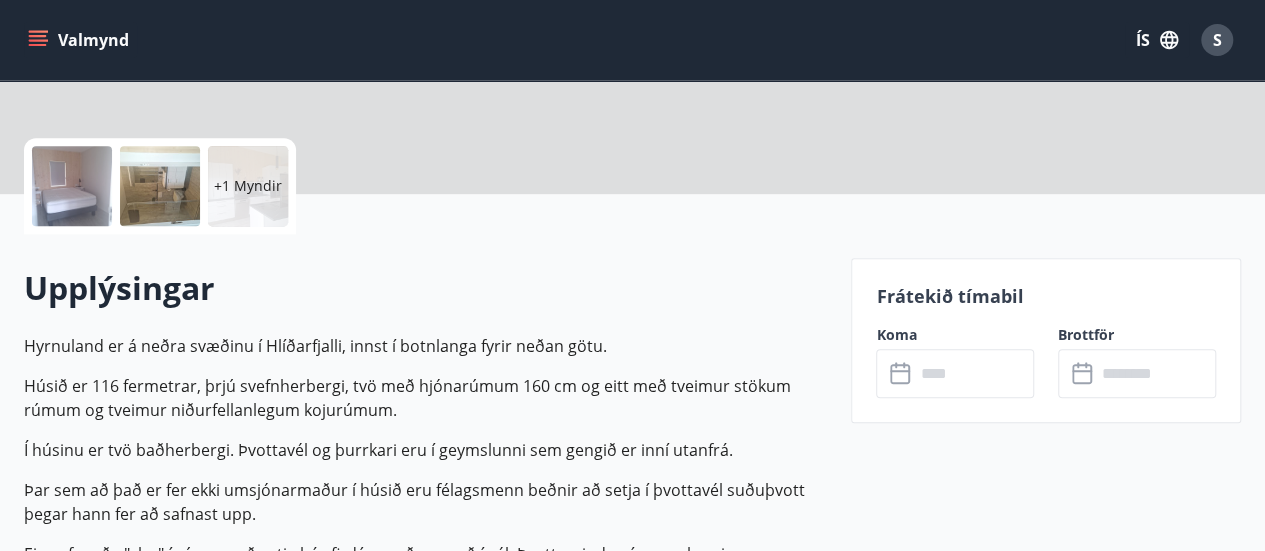 scroll, scrollTop: 0, scrollLeft: 0, axis: both 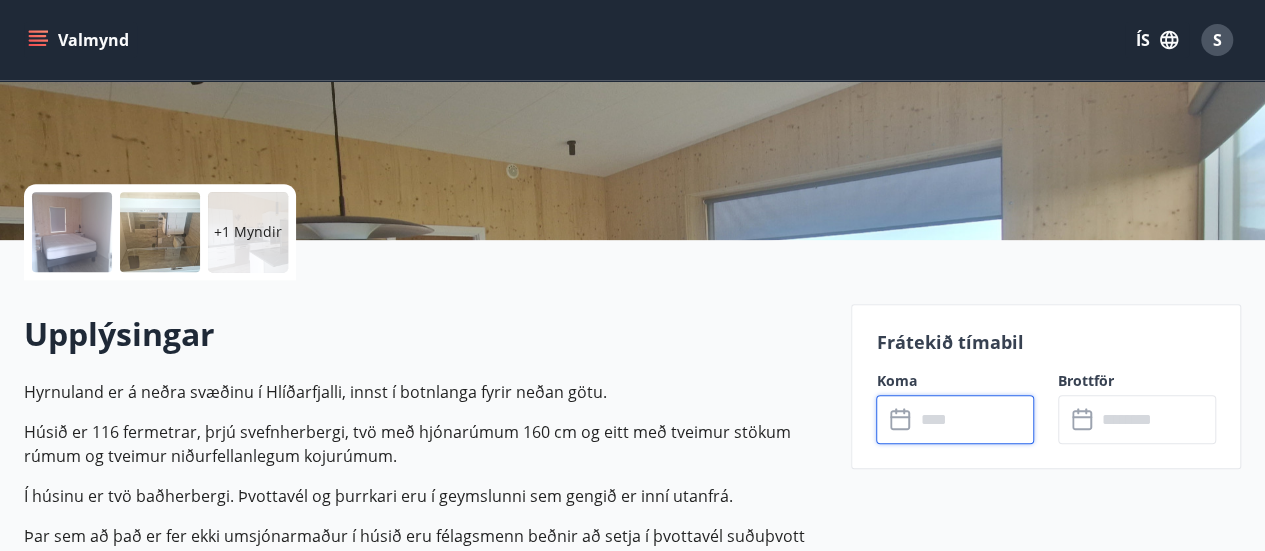 click at bounding box center (974, 419) 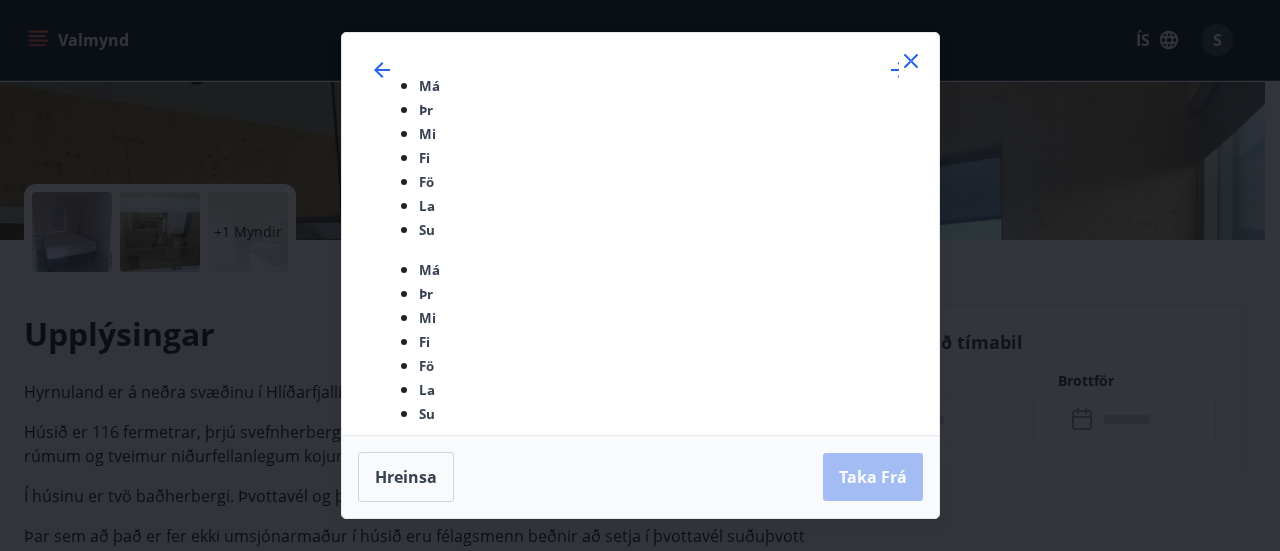 click at bounding box center (910, 61) 